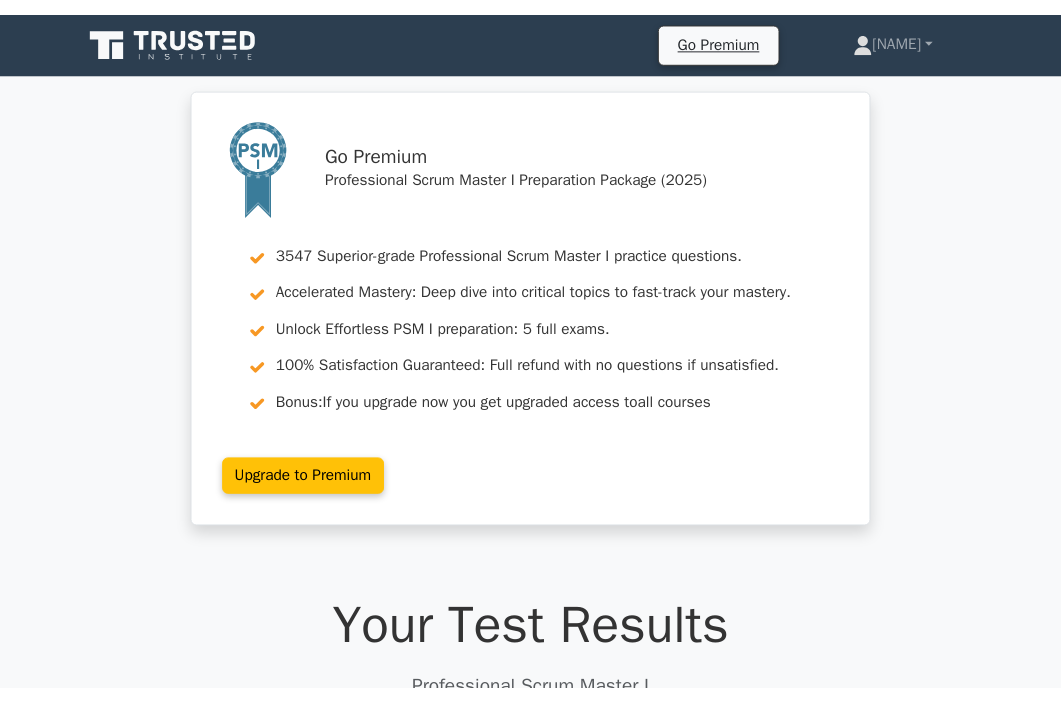 scroll, scrollTop: 237, scrollLeft: 0, axis: vertical 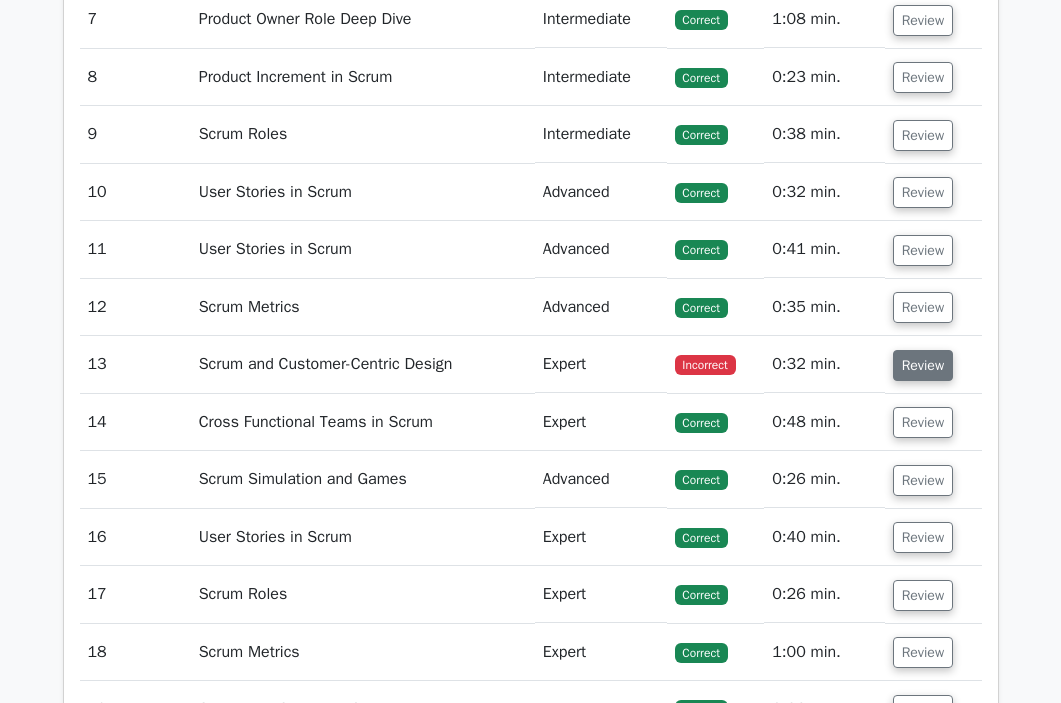 click on "Review" at bounding box center [923, 365] 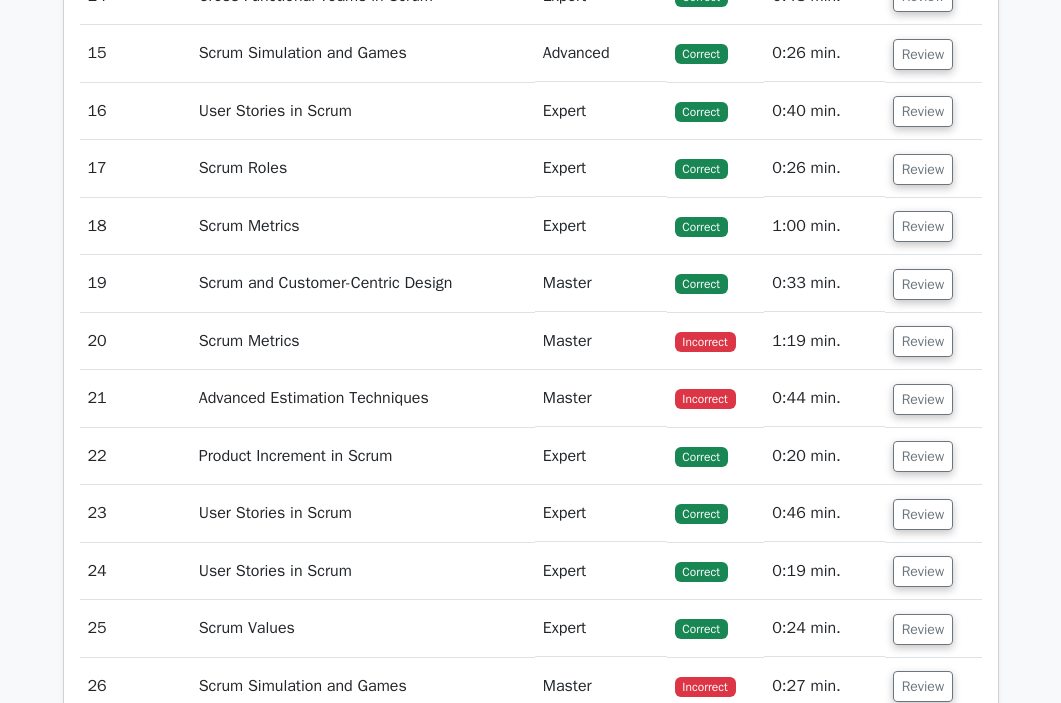 scroll, scrollTop: 5202, scrollLeft: 0, axis: vertical 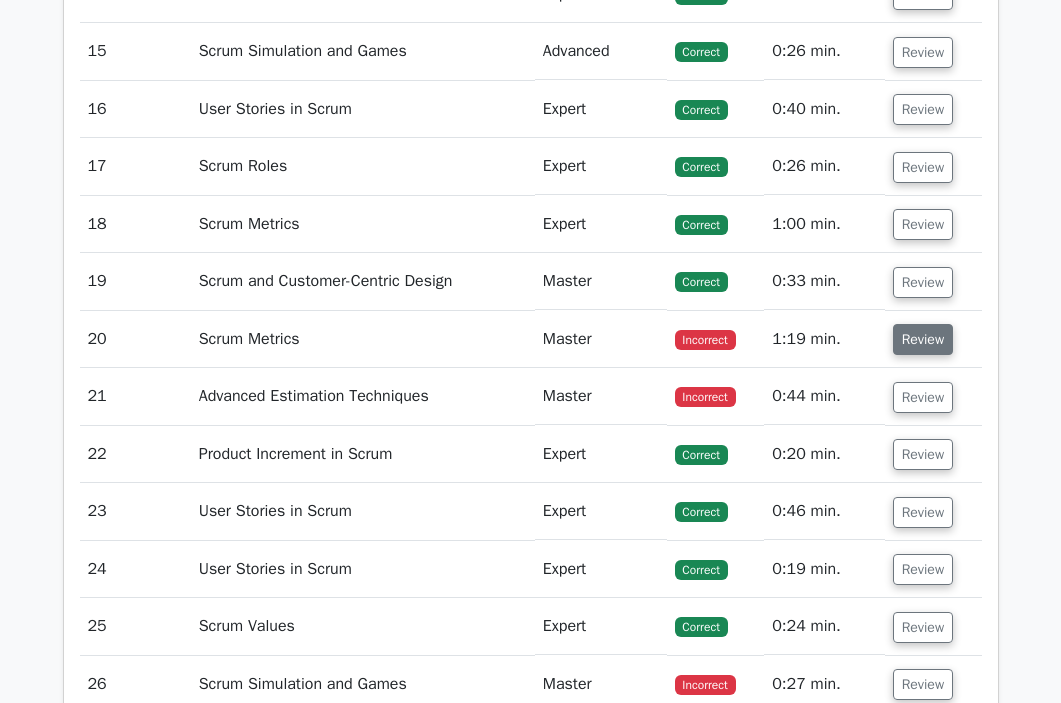 click on "Review" at bounding box center [923, 339] 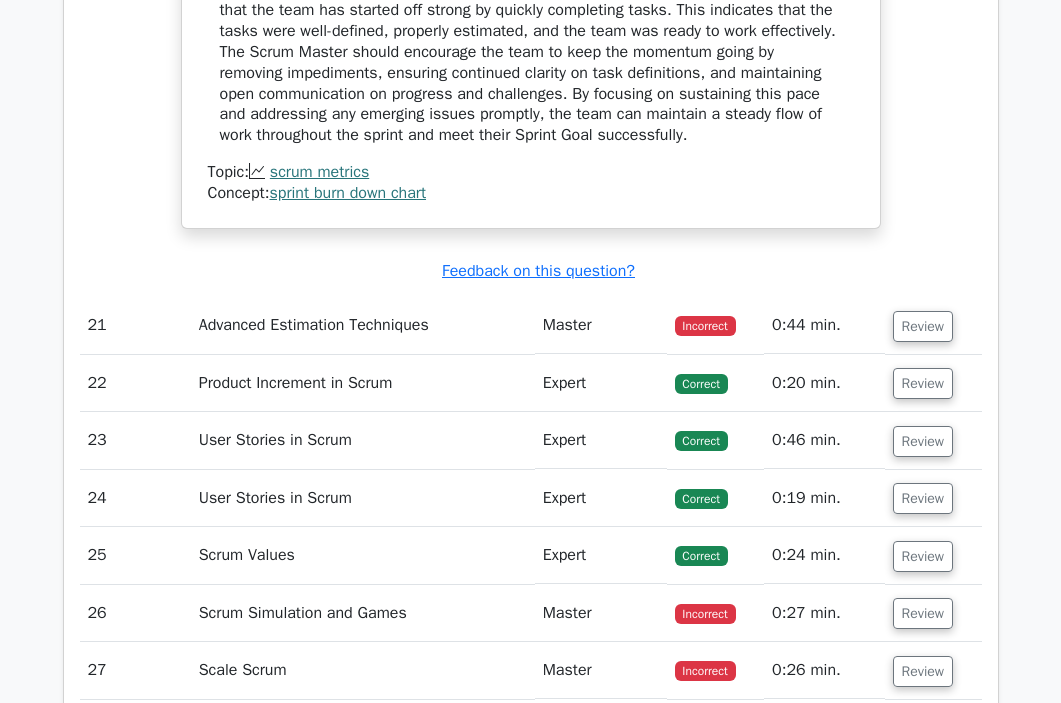 scroll, scrollTop: 6204, scrollLeft: 0, axis: vertical 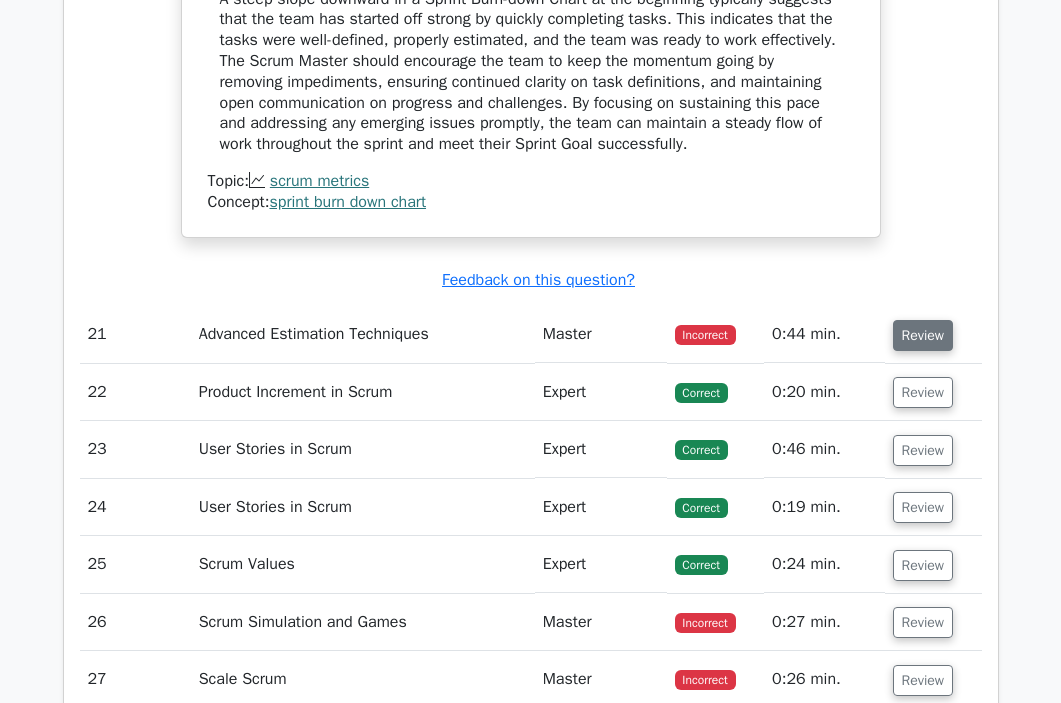 click on "Review" at bounding box center (923, 335) 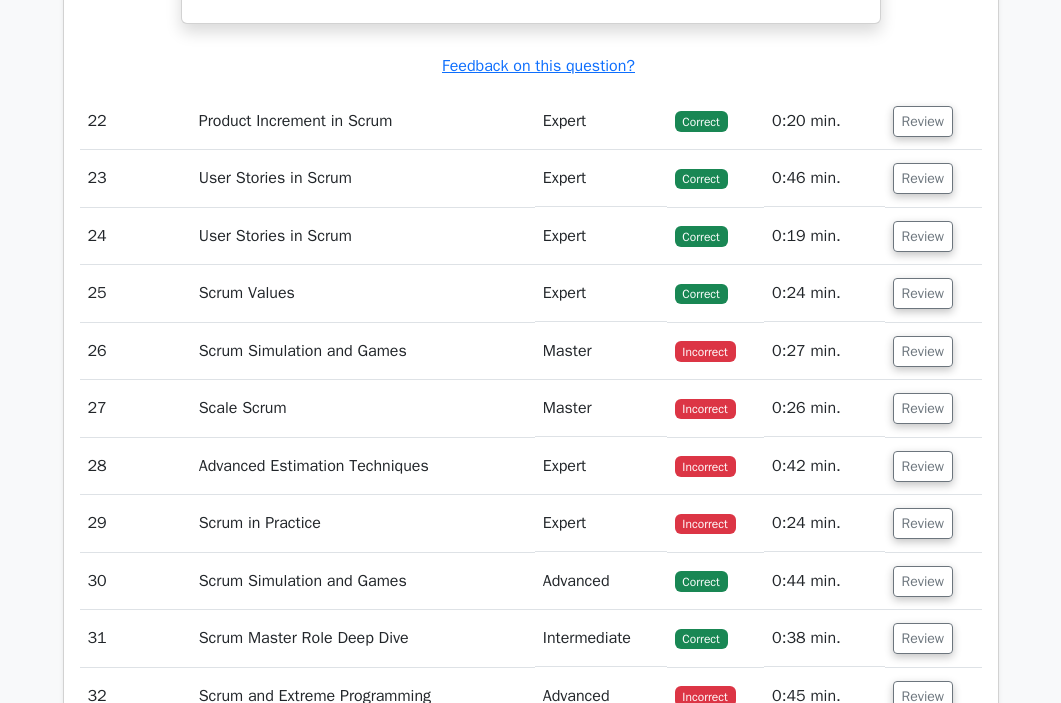 scroll, scrollTop: 7437, scrollLeft: 0, axis: vertical 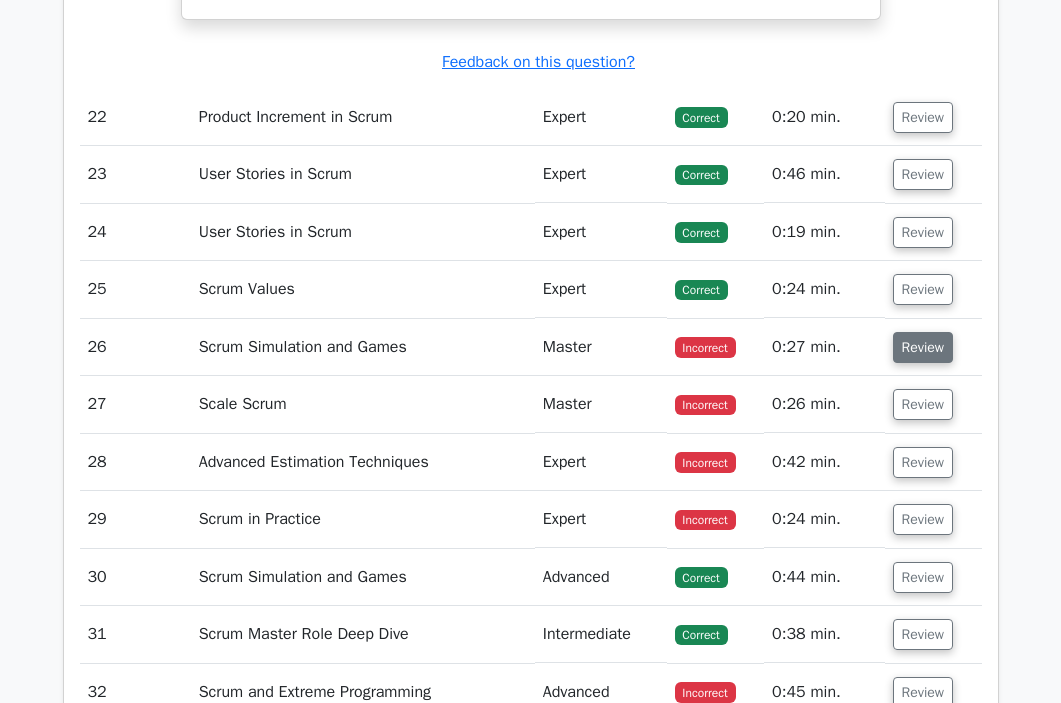click on "Review" at bounding box center [923, 347] 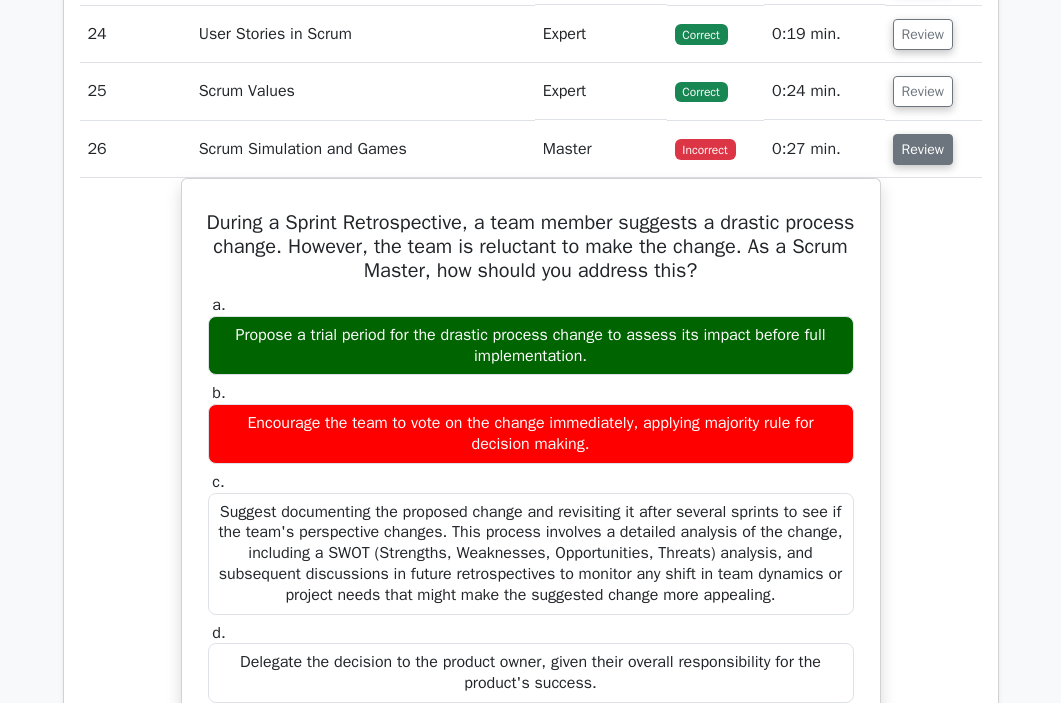 scroll, scrollTop: 7637, scrollLeft: 0, axis: vertical 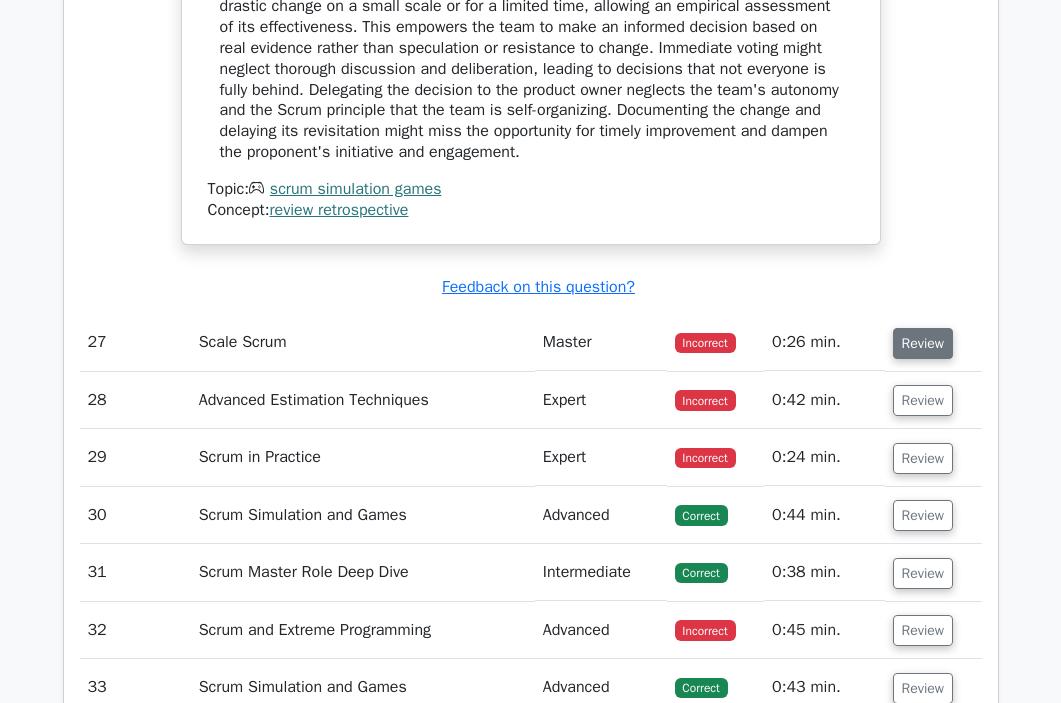 click on "Review" at bounding box center (923, 343) 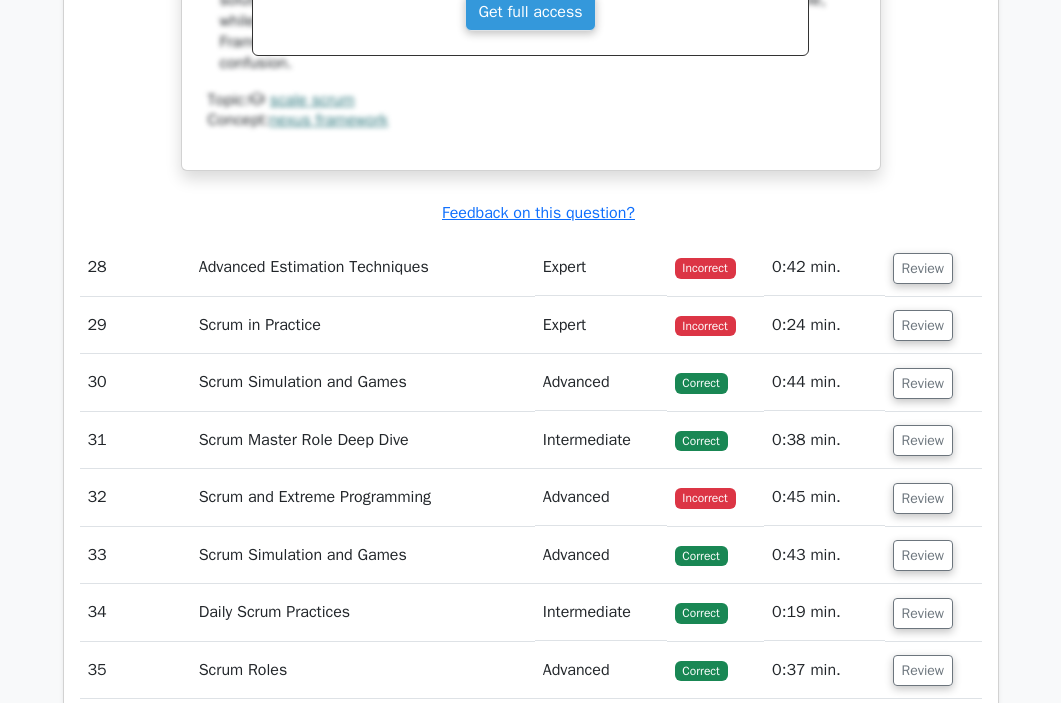 scroll, scrollTop: 9415, scrollLeft: 0, axis: vertical 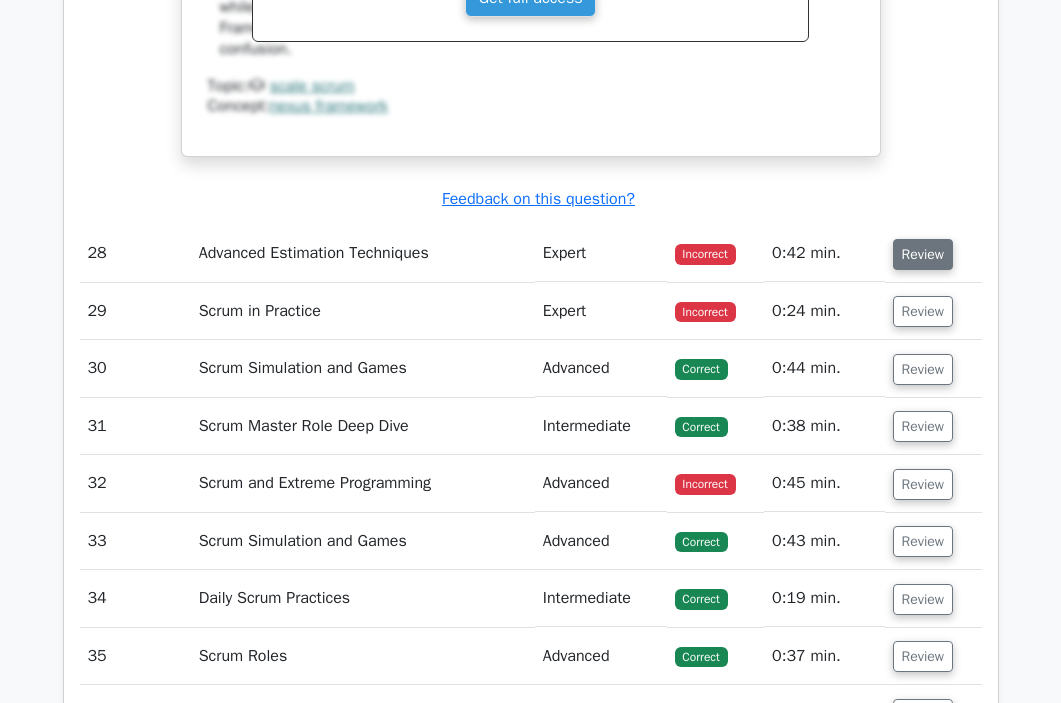 click on "Review" at bounding box center (923, 254) 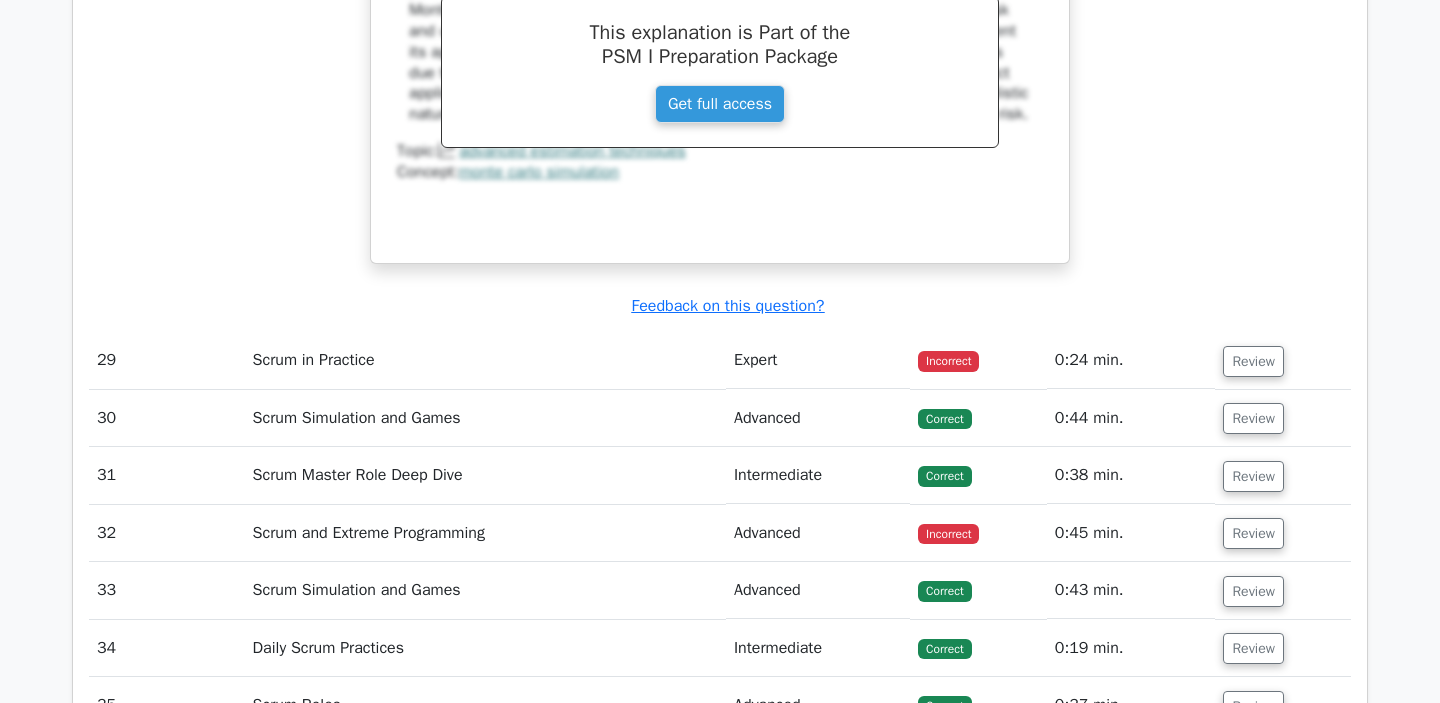 scroll, scrollTop: 10400, scrollLeft: 0, axis: vertical 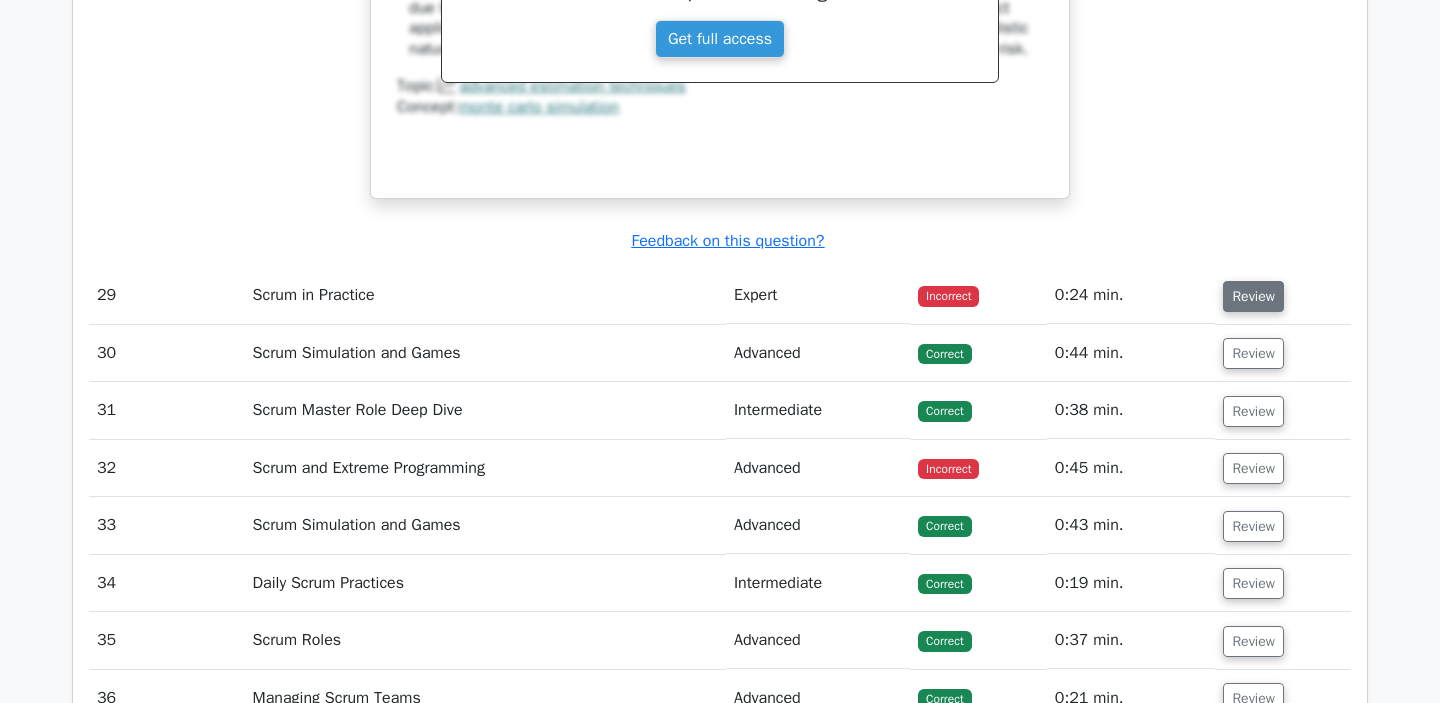 click on "Review" at bounding box center (1253, 296) 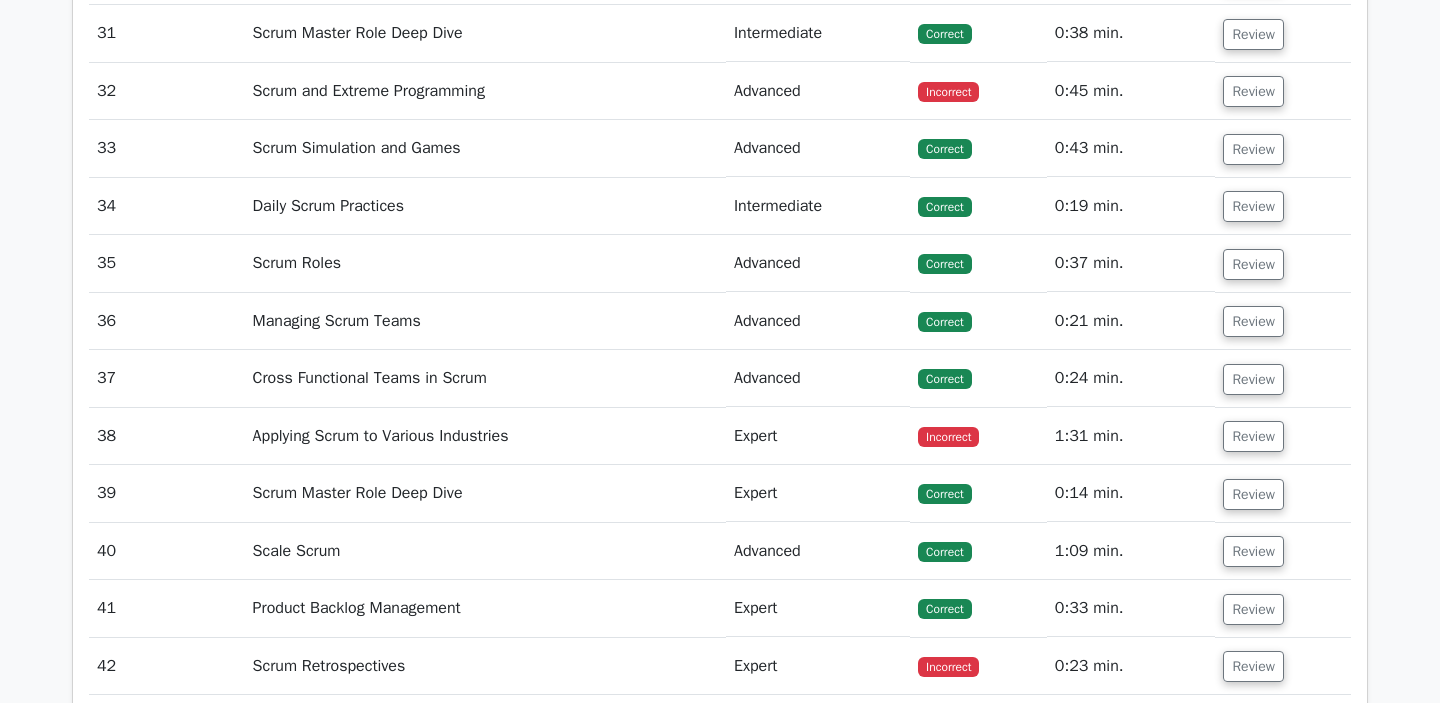 scroll, scrollTop: 11665, scrollLeft: 0, axis: vertical 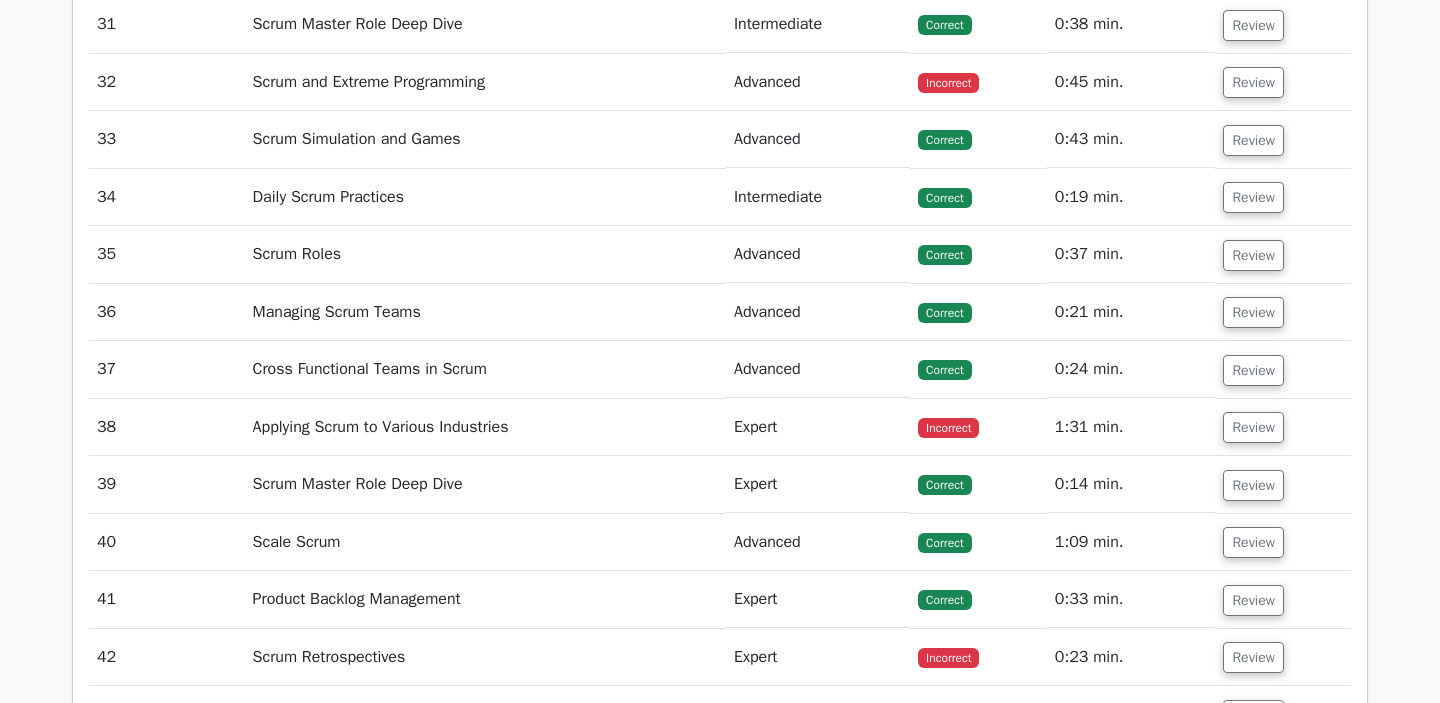 click on "Review" at bounding box center (1283, 24) 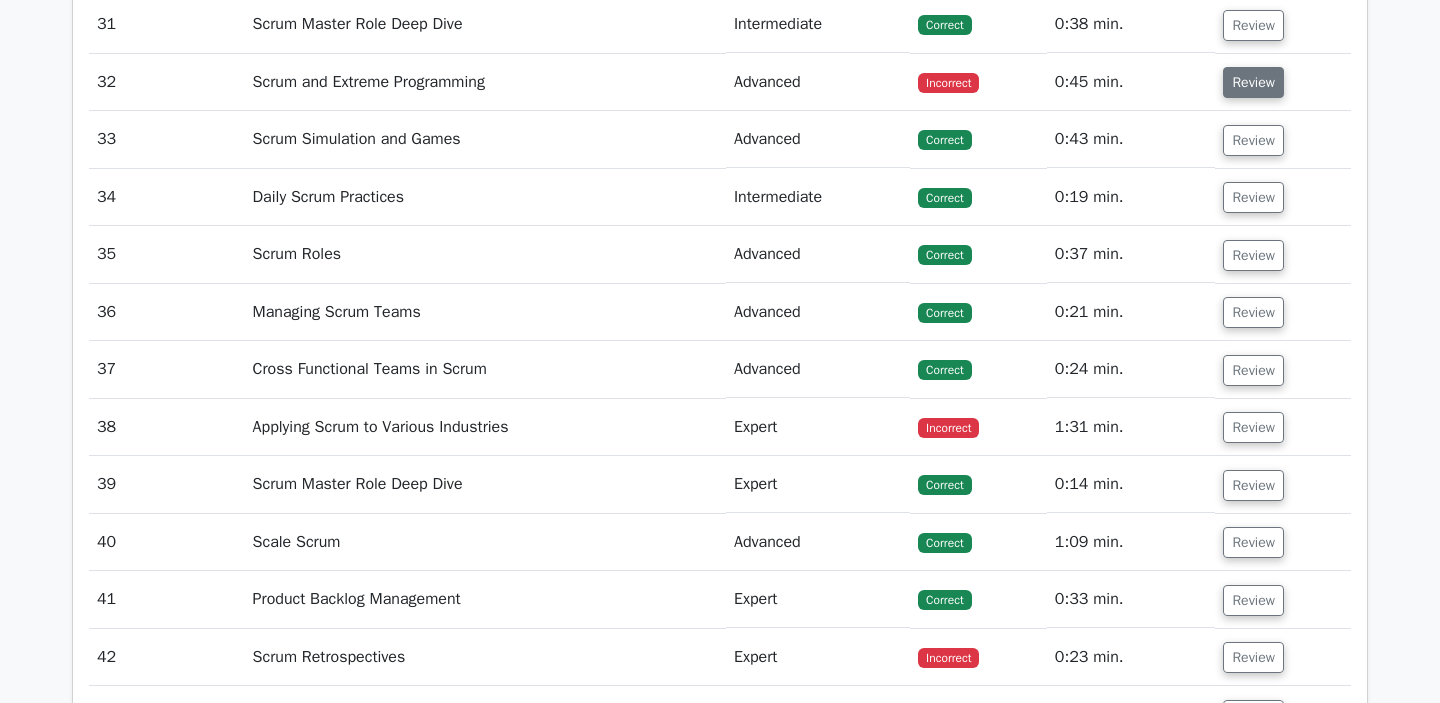 click on "Review" at bounding box center [1253, 82] 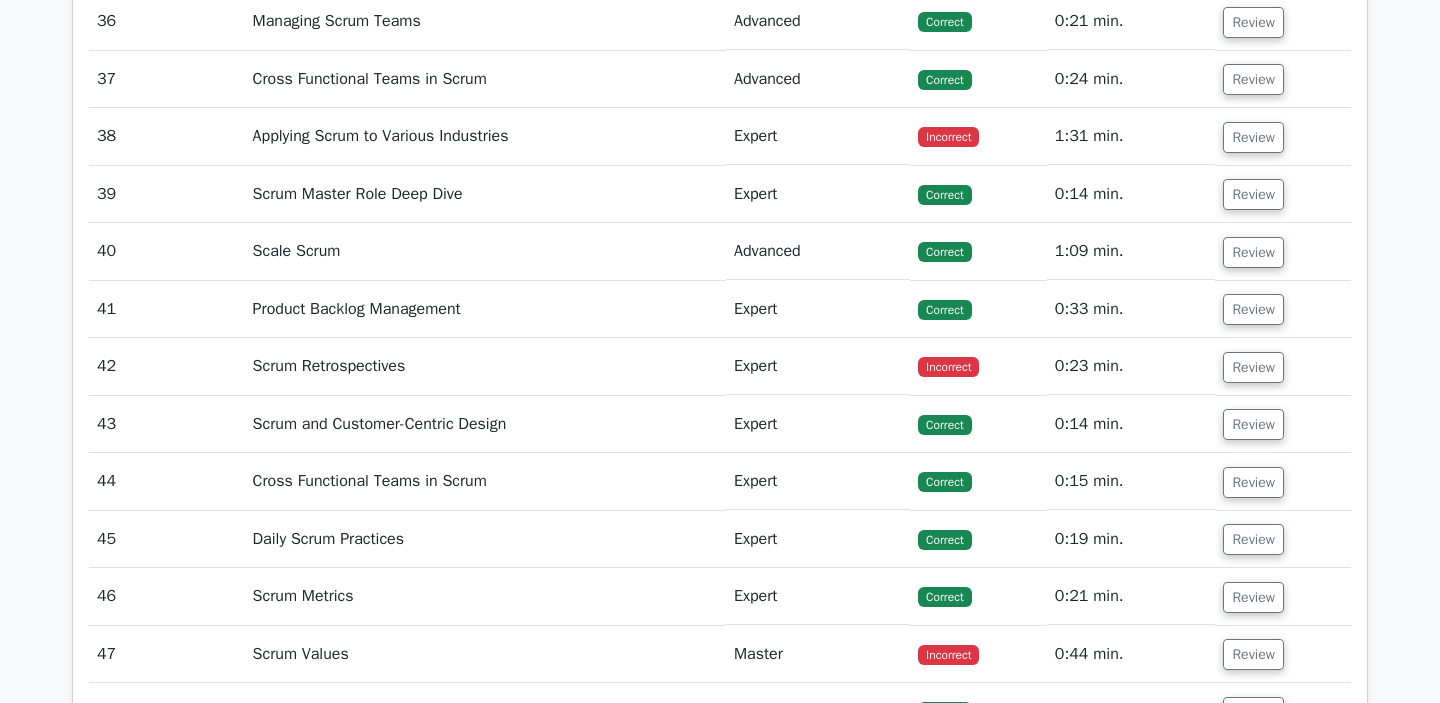 scroll, scrollTop: 12900, scrollLeft: 0, axis: vertical 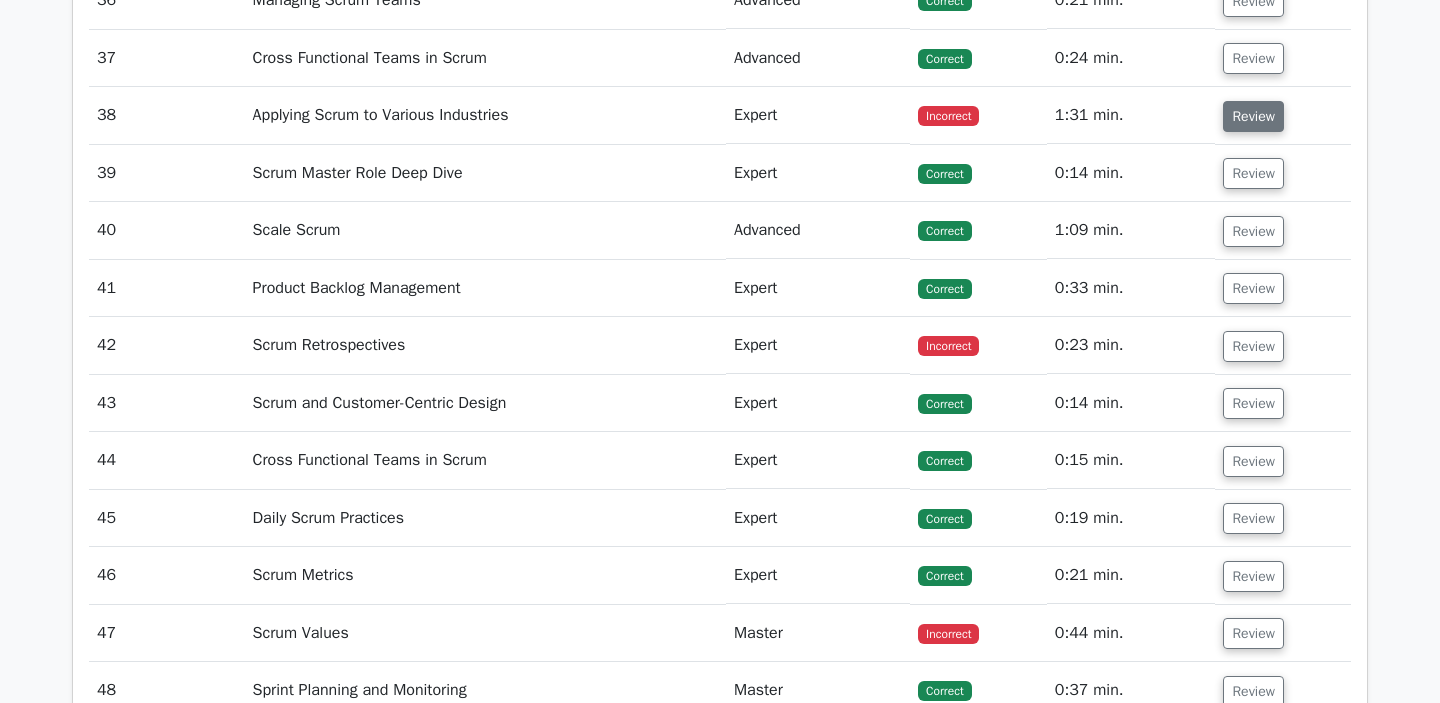 click on "Review" at bounding box center (1253, 116) 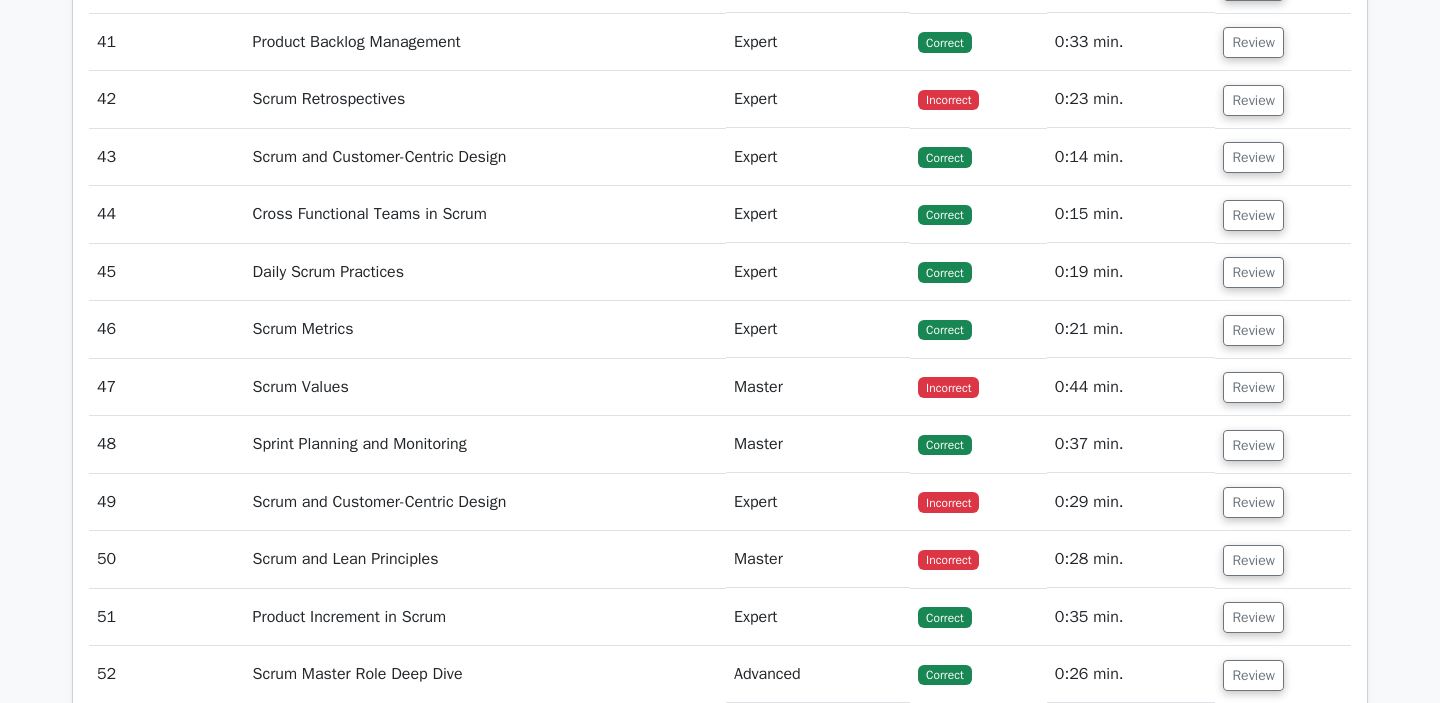scroll, scrollTop: 14006, scrollLeft: 0, axis: vertical 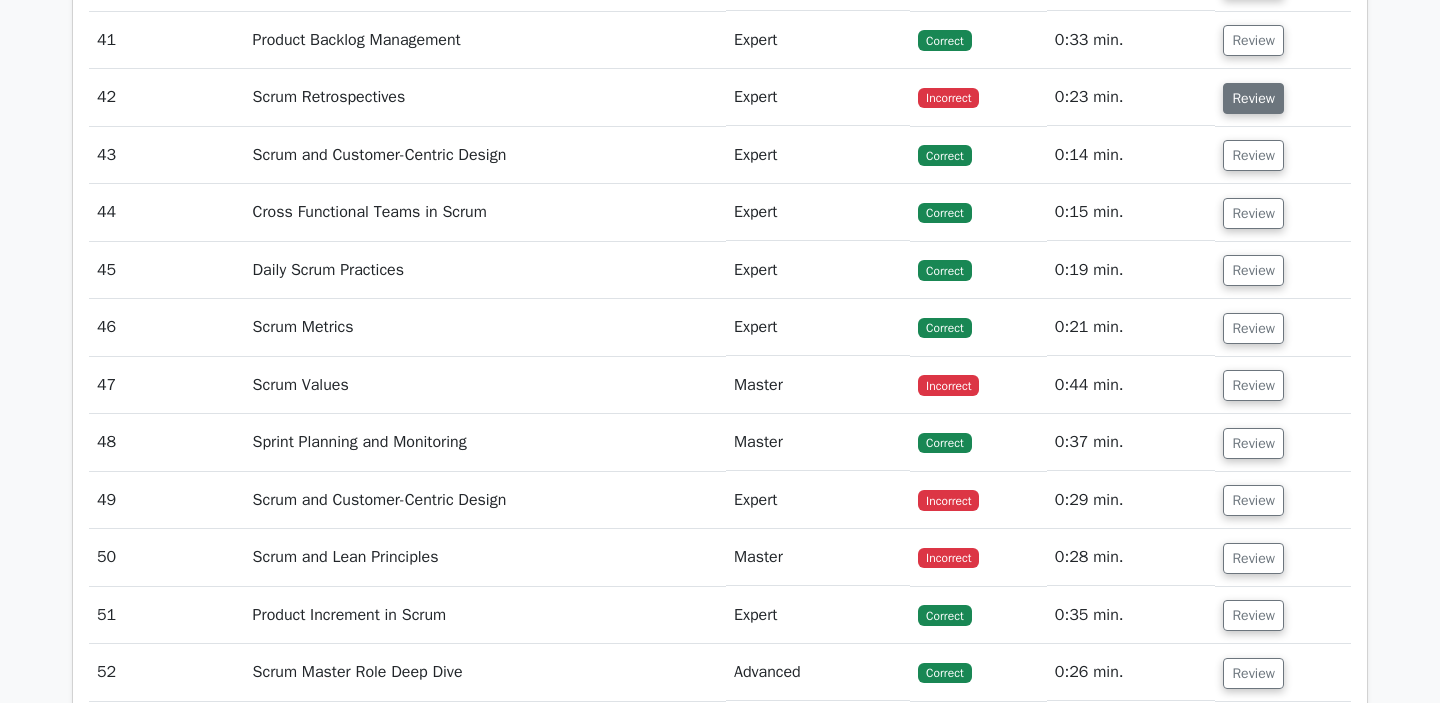 click on "Review" at bounding box center [1253, 98] 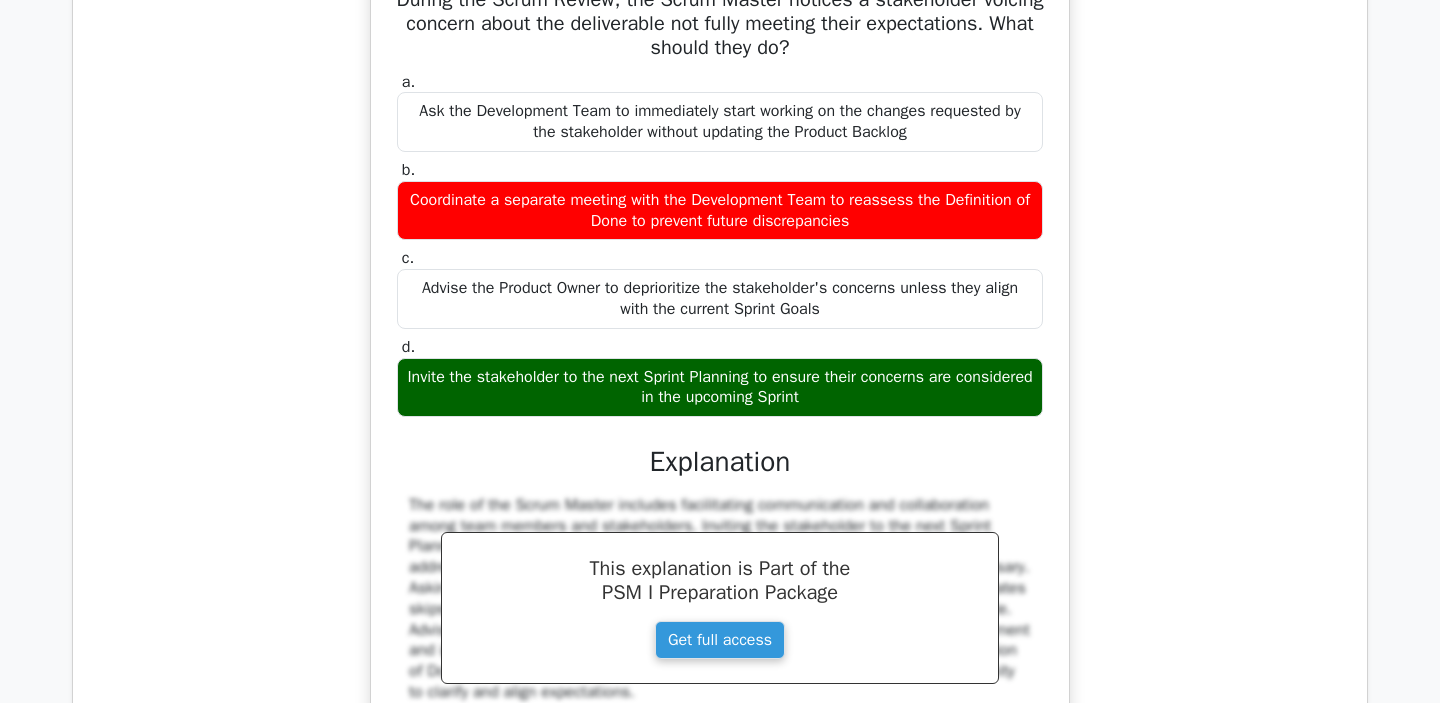 scroll, scrollTop: 14168, scrollLeft: 0, axis: vertical 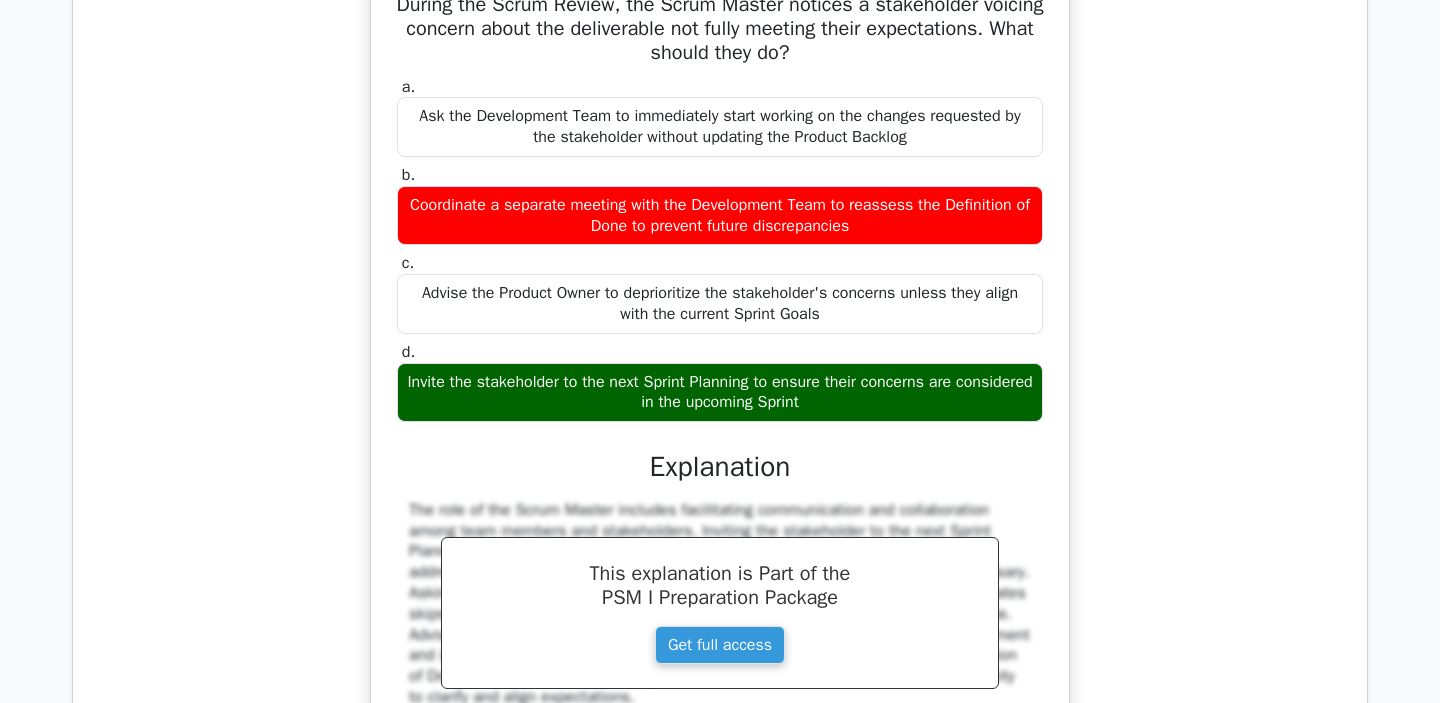 click on "During the Scrum Review, the Scrum Master notices a stakeholder voicing concern about the deliverable not fully meeting their expectations. What should they do?" at bounding box center [720, 29] 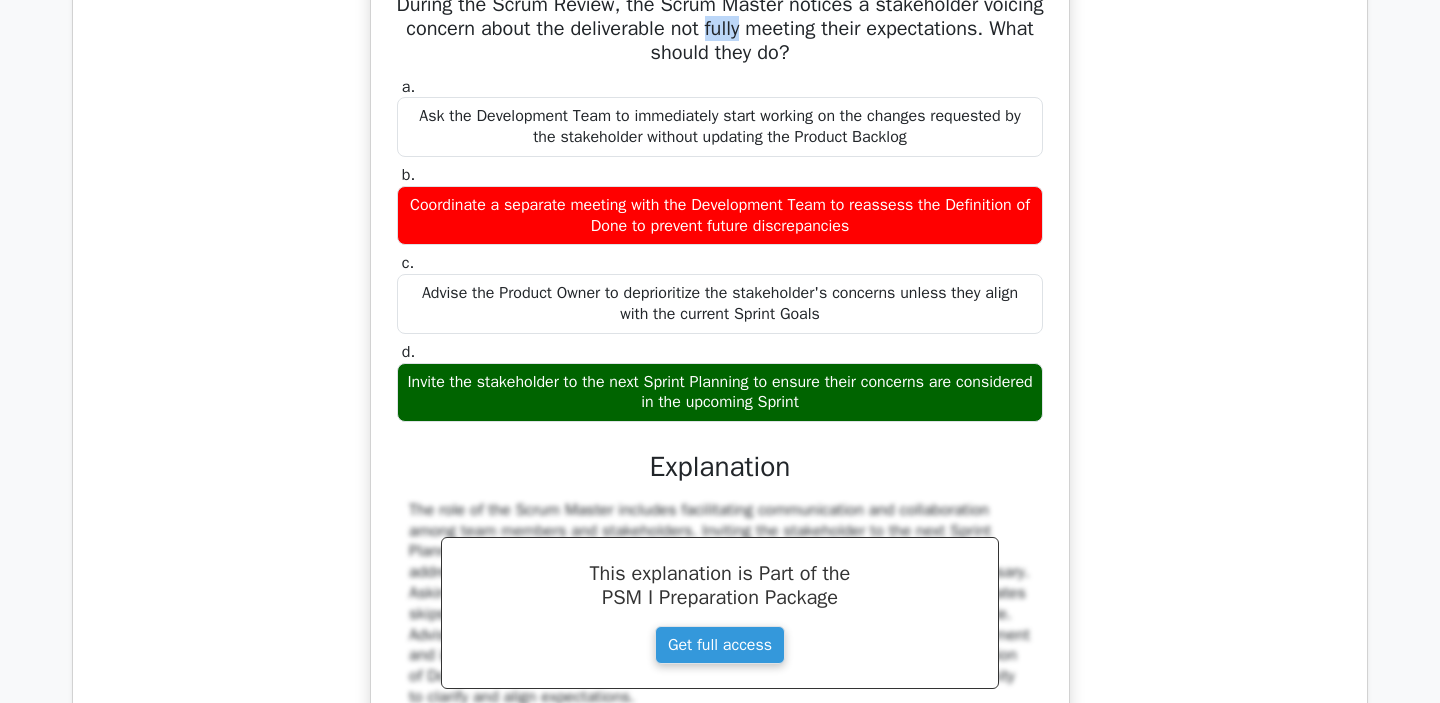 click on "During the Scrum Review, the Scrum Master notices a stakeholder voicing concern about the deliverable not fully meeting their expectations. What should they do?" at bounding box center [720, 29] 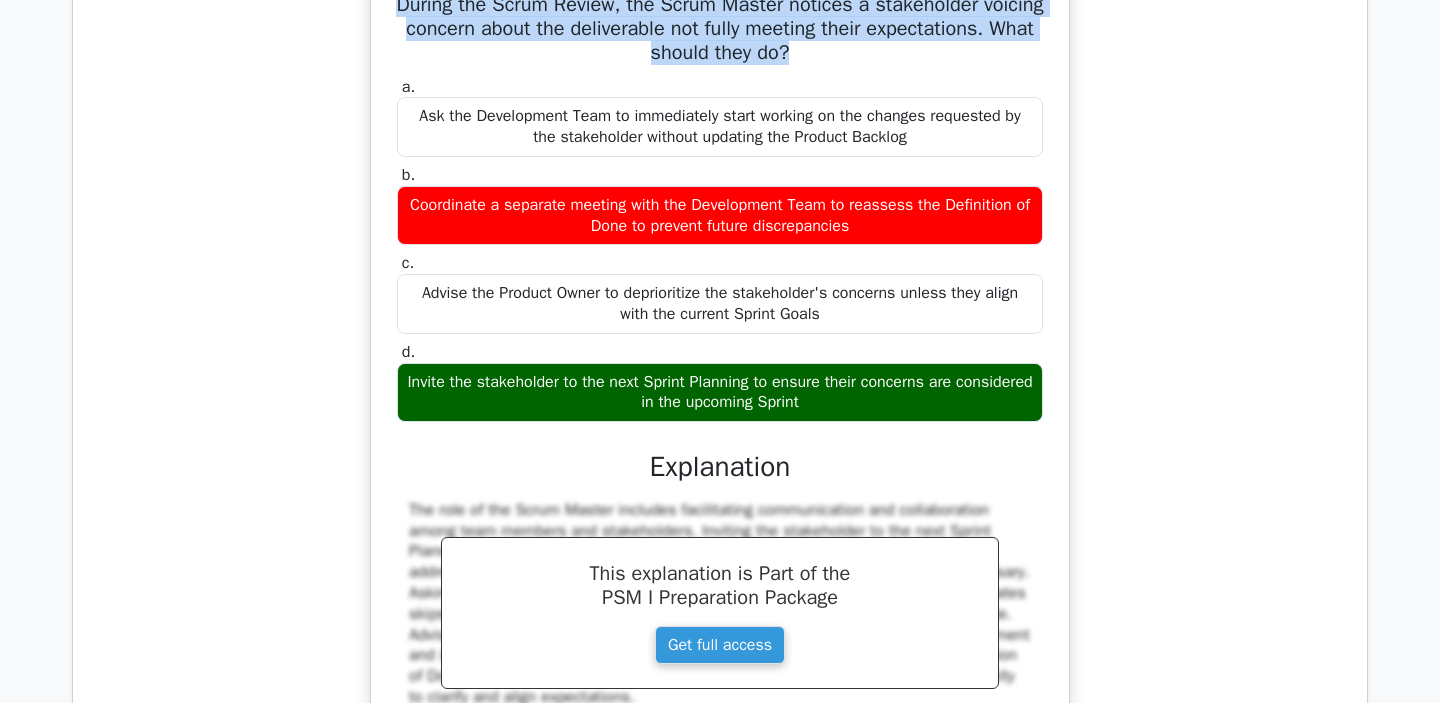 click on "During the Scrum Review, the Scrum Master notices a stakeholder voicing concern about the deliverable not fully meeting their expectations. What should they do?" at bounding box center [720, 29] 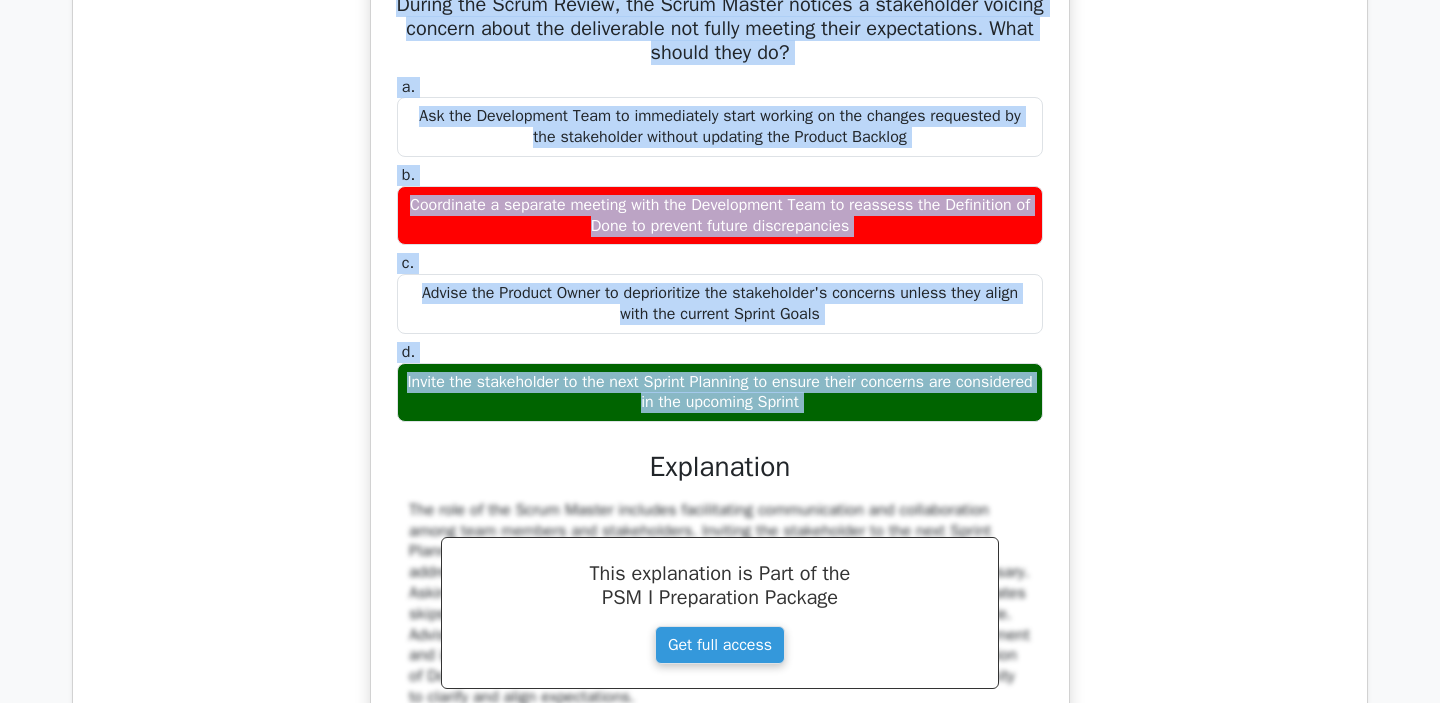 copy on "During the Scrum Review, the Scrum Master notices a stakeholder voicing concern about the deliverable not fully meeting their expectations. What should they do?
a.
Ask the Development Team to immediately start working on the changes requested by the stakeholder without updating the Product Backlog
b.
Coordinate a separate meeting with the Development Team to reassess the Definition of Done to prevent future discrepancies
c.
Advise the Product Owner to deprioritize the stakeholder's concerns unless they align with the current Sprint Goals
d.
Invite the stakeholder to the next Sprint Planning to ensure their concerns are considered in the upcoming Sprint" 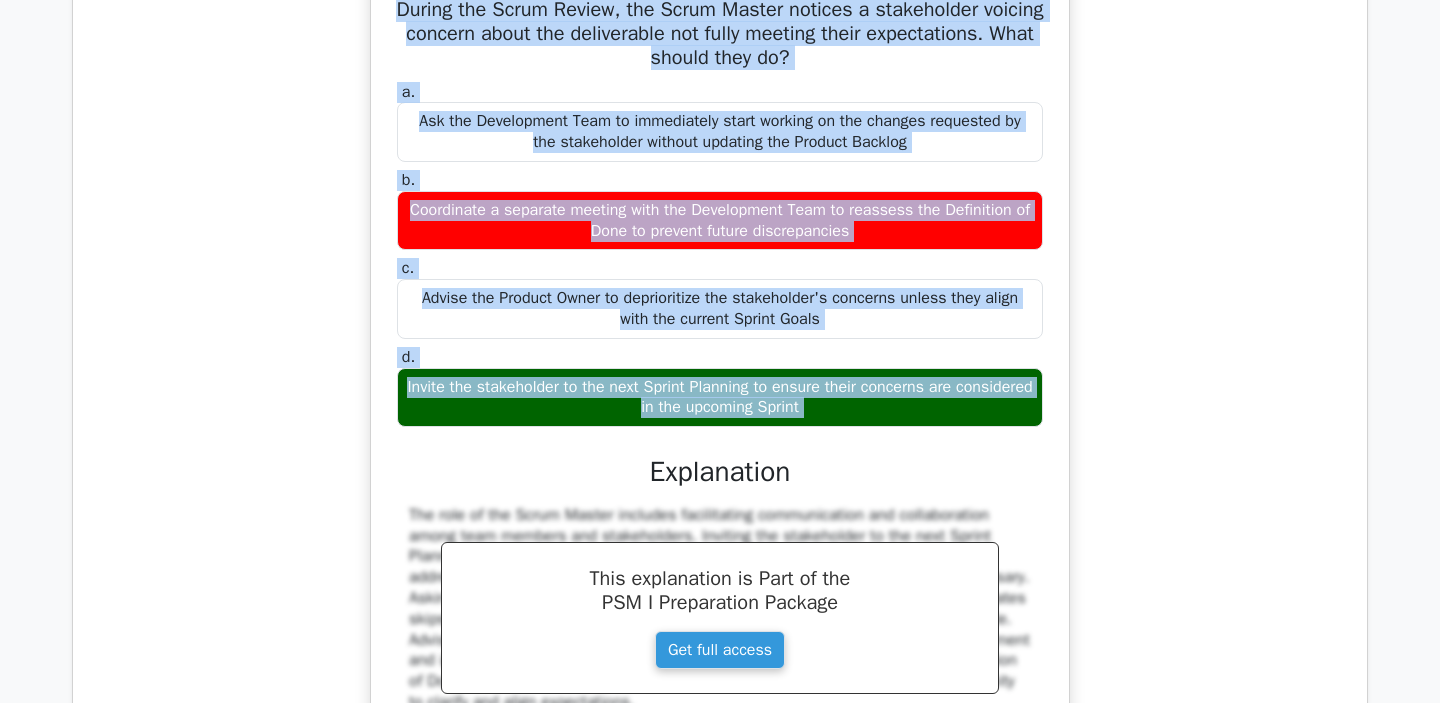 click on "During the Scrum Review, the Scrum Master notices a stakeholder voicing concern about the deliverable not fully meeting their expectations. What should they do?
a.
Ask the Development Team to immediately start working on the changes requested by the stakeholder without updating the Product Backlog
b." at bounding box center [720, 399] 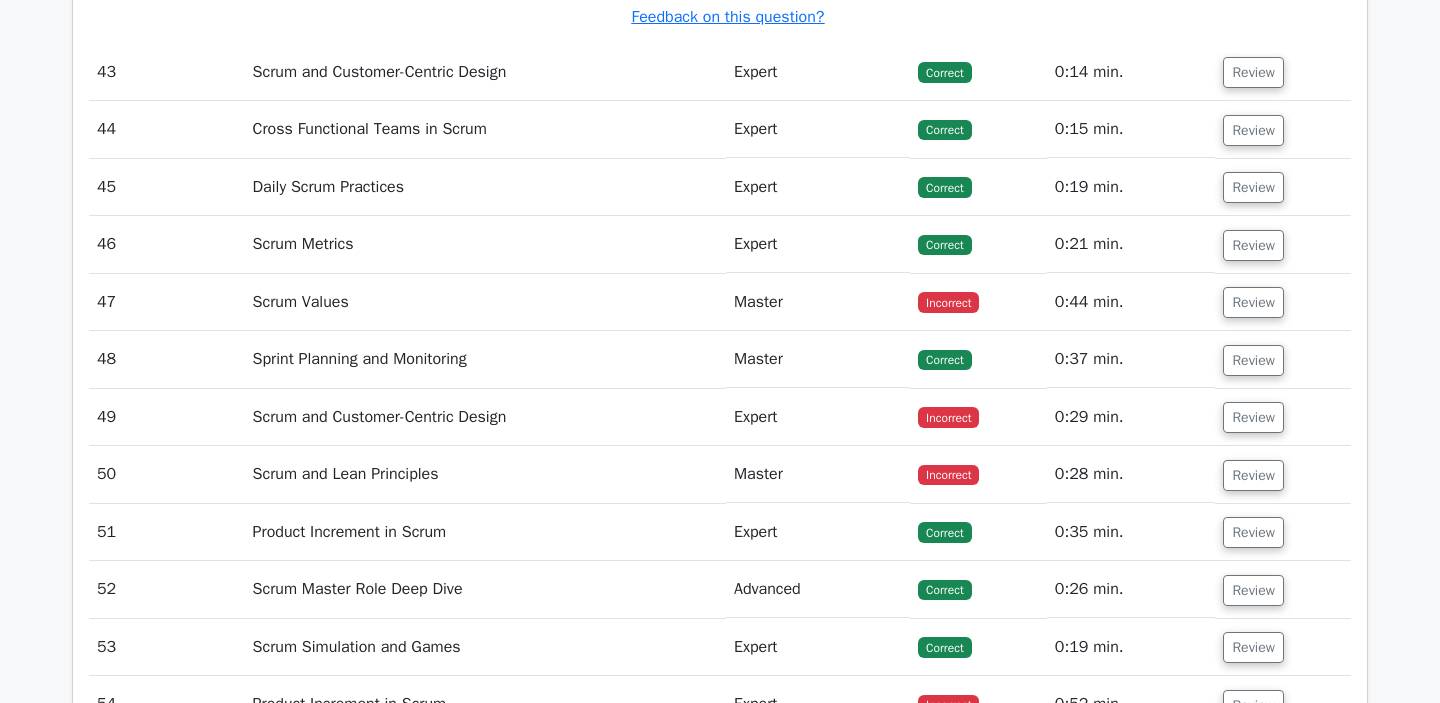 scroll, scrollTop: 15004, scrollLeft: 0, axis: vertical 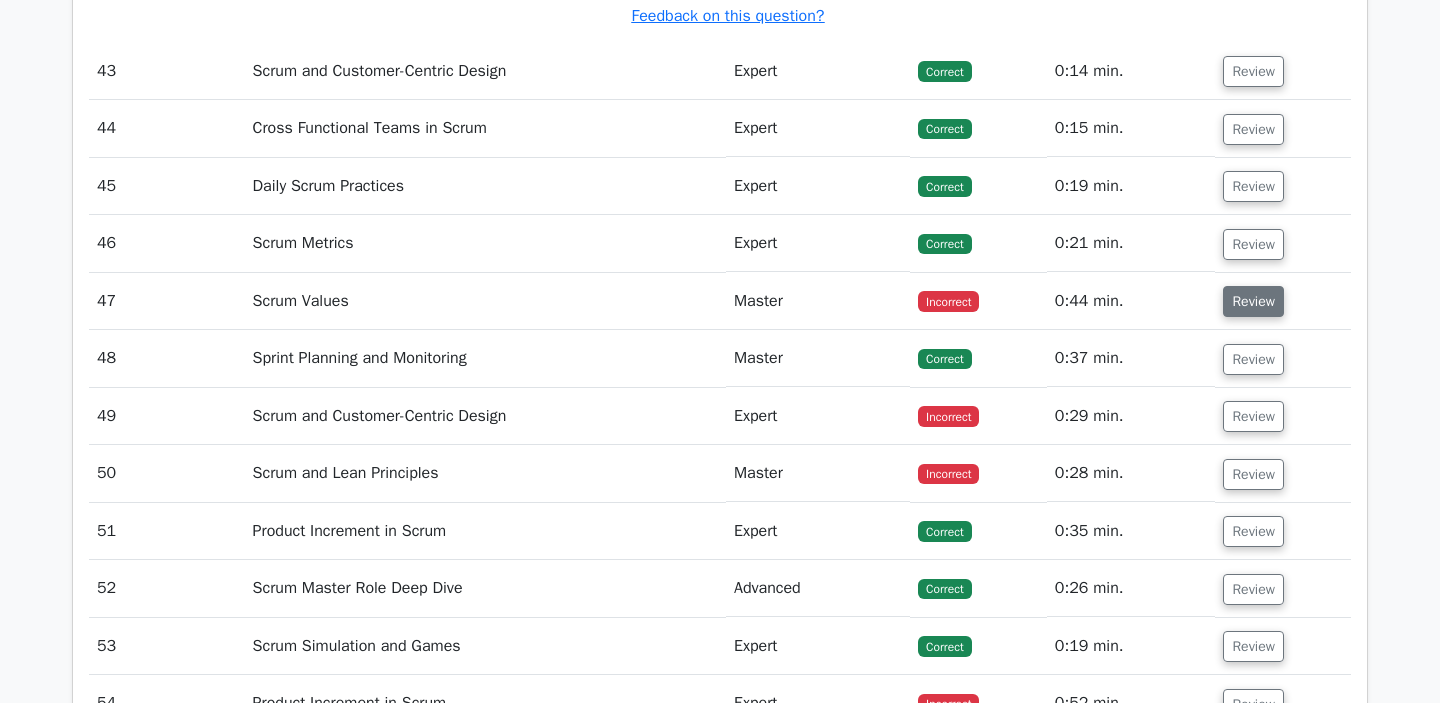 click on "Review" at bounding box center (1253, 301) 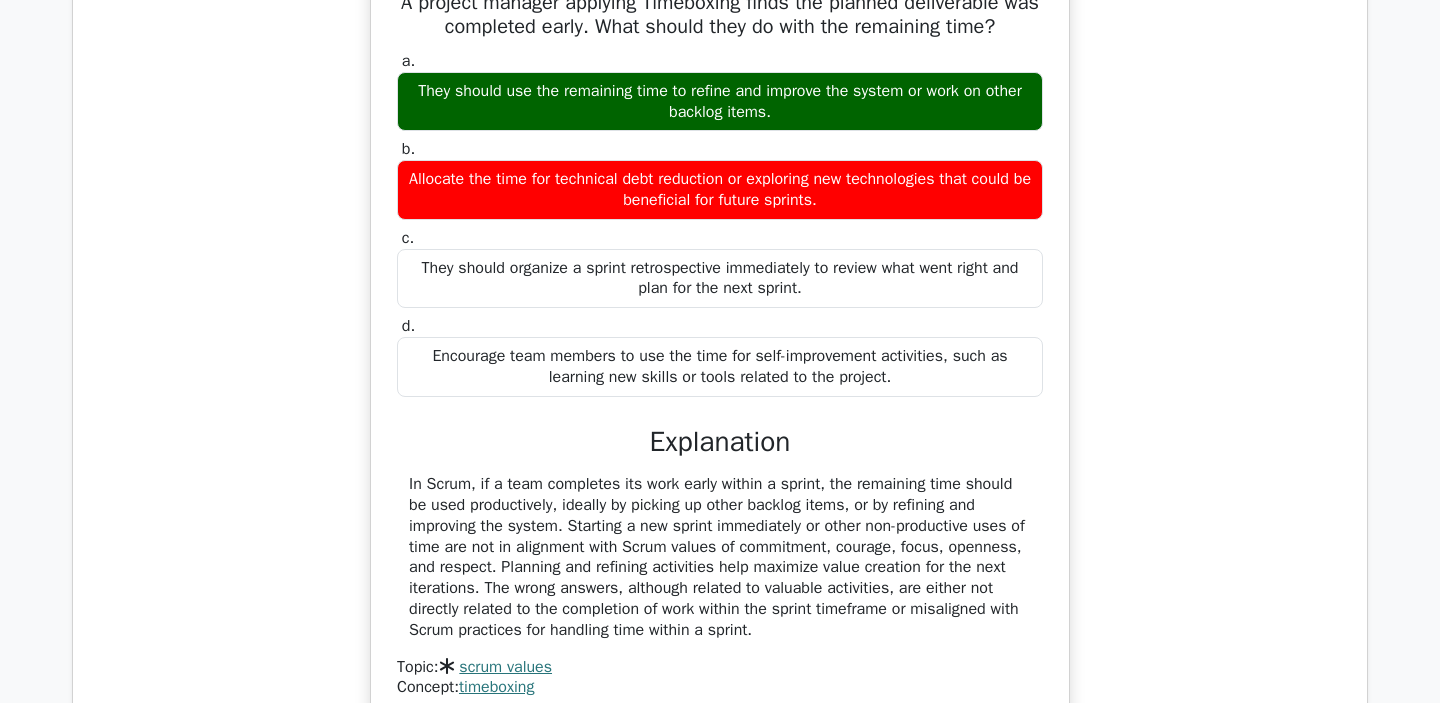 scroll, scrollTop: 15375, scrollLeft: 0, axis: vertical 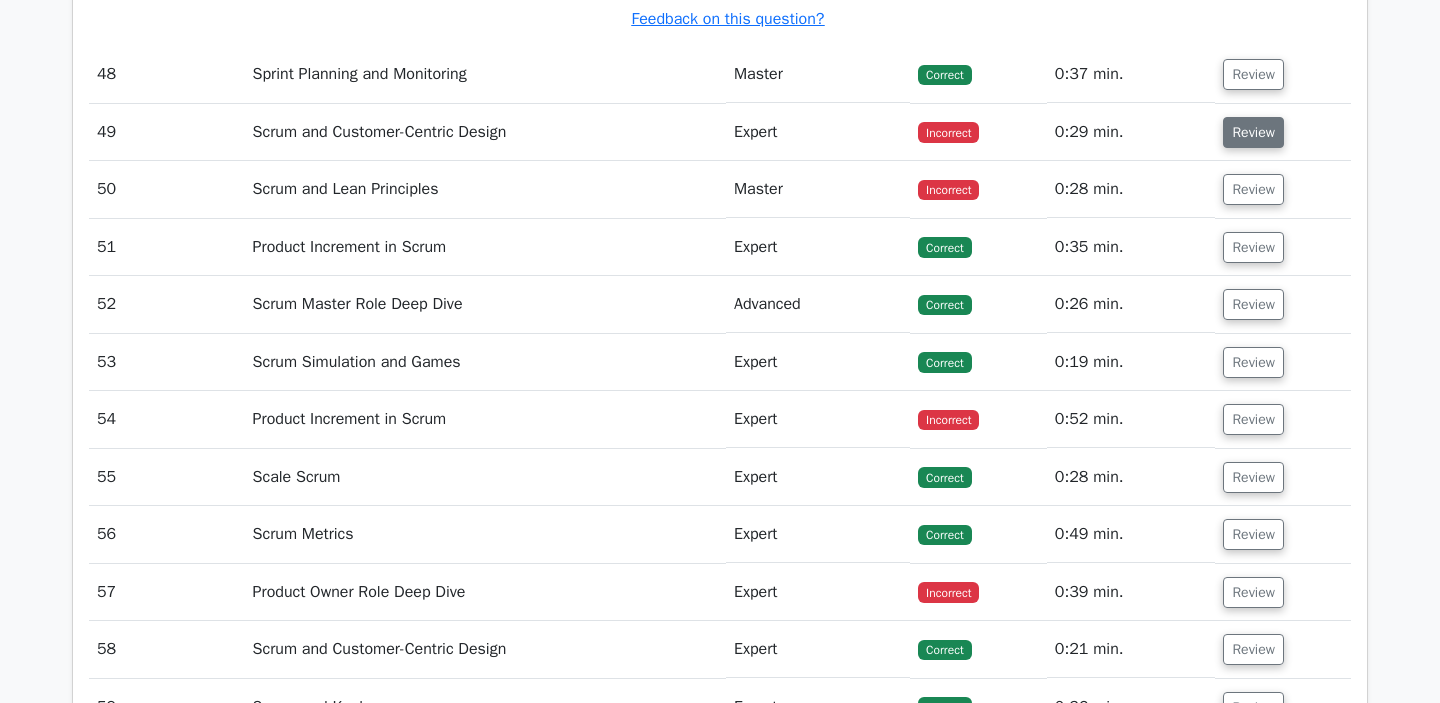 click on "Review" at bounding box center [1253, 132] 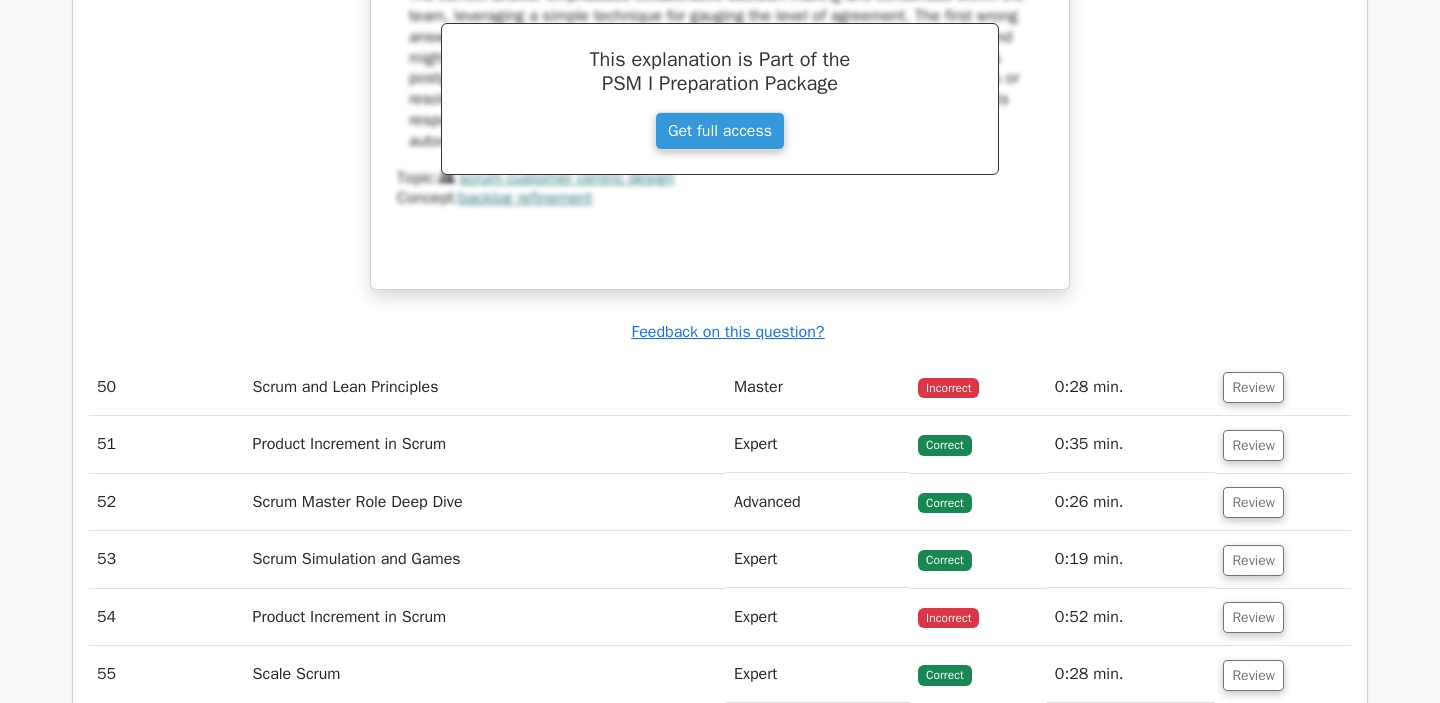 scroll, scrollTop: 16946, scrollLeft: 0, axis: vertical 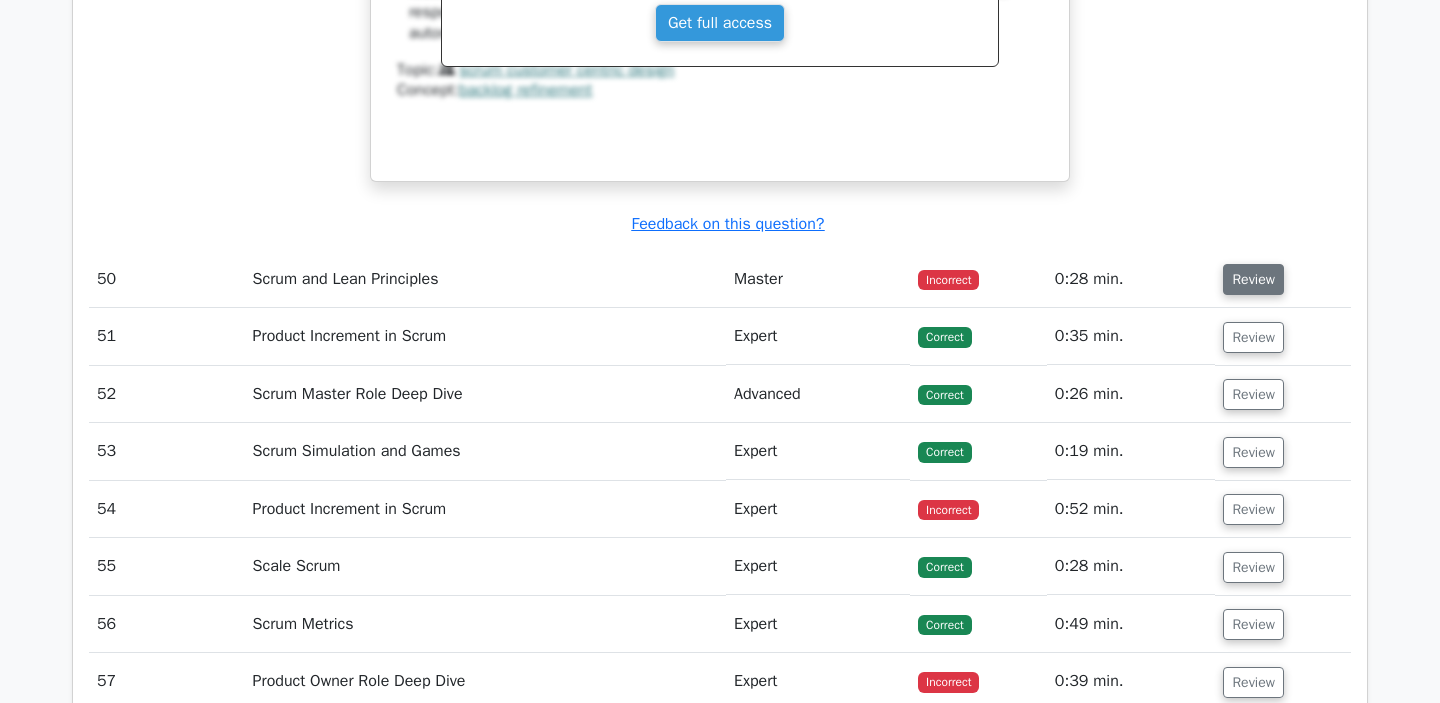 click on "Review" at bounding box center (1253, 279) 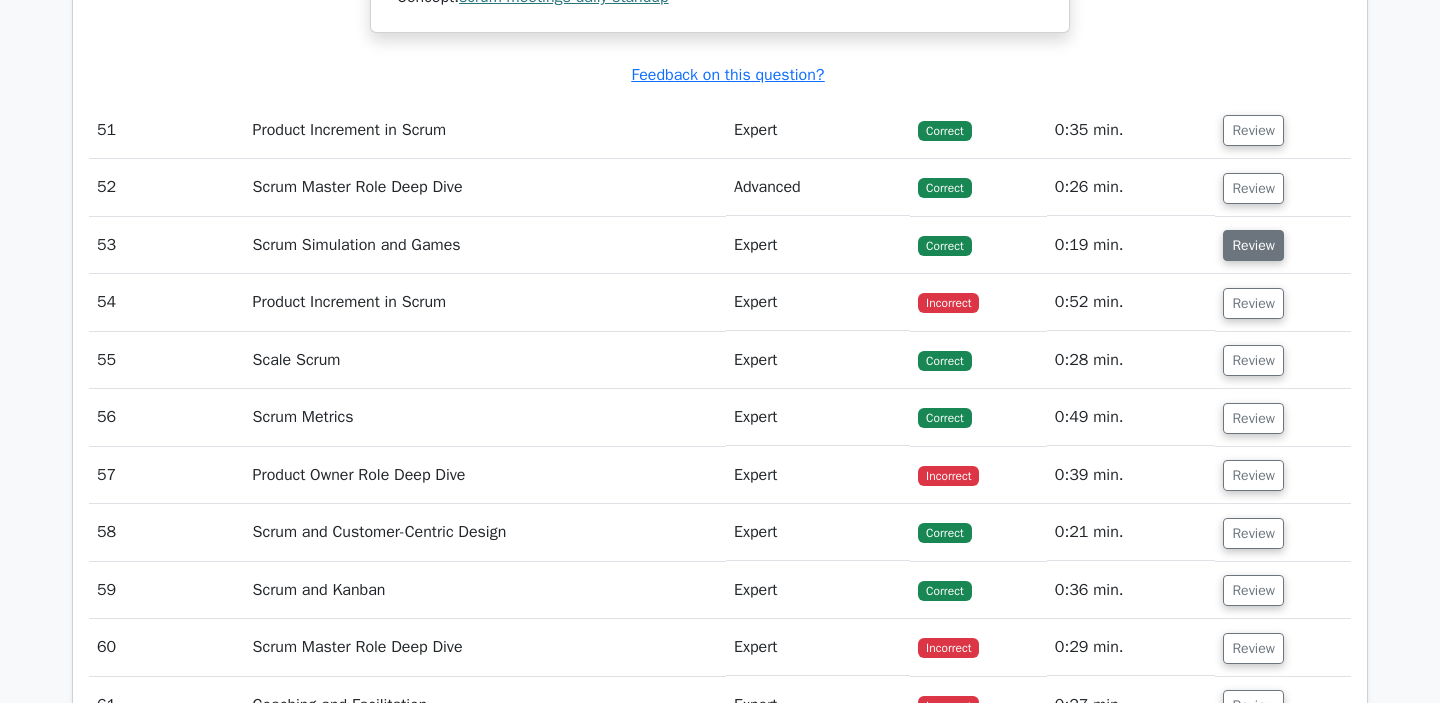 scroll, scrollTop: 17973, scrollLeft: 0, axis: vertical 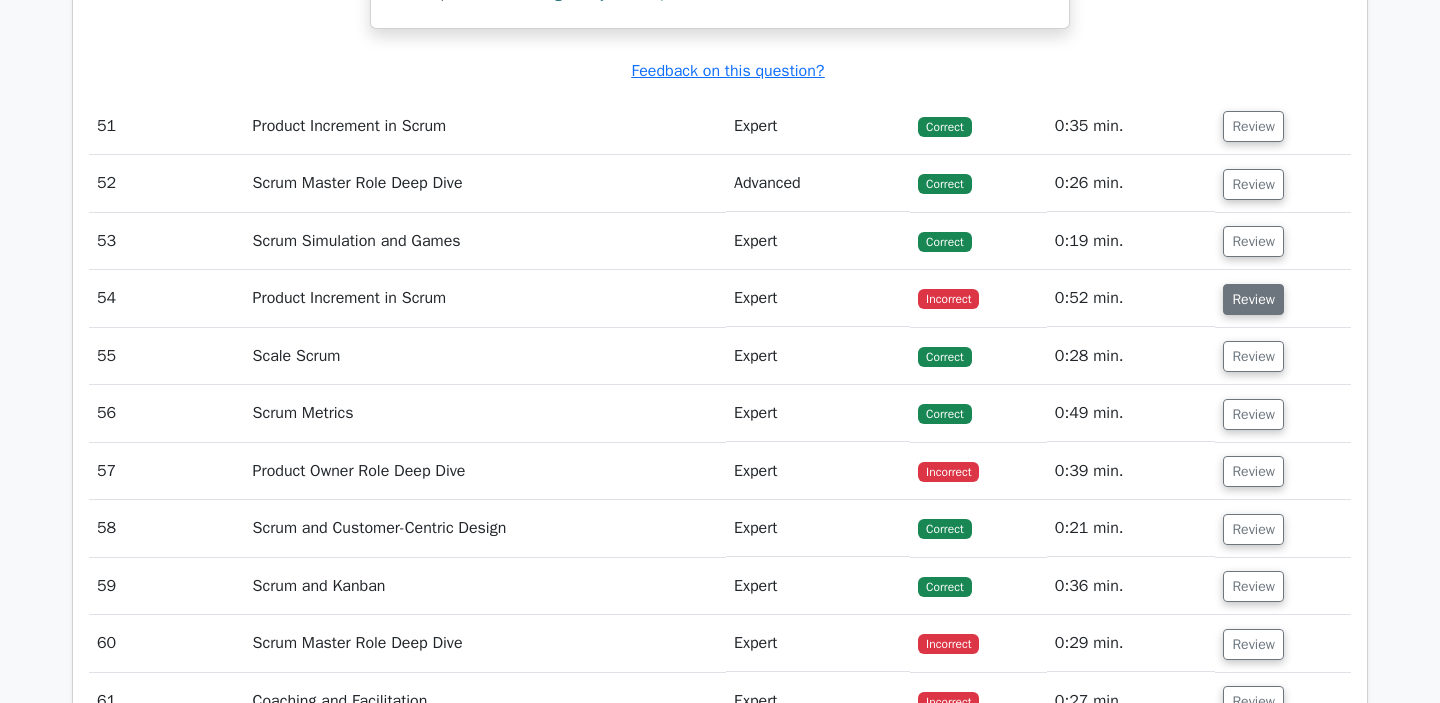 click on "Review" at bounding box center (1253, 299) 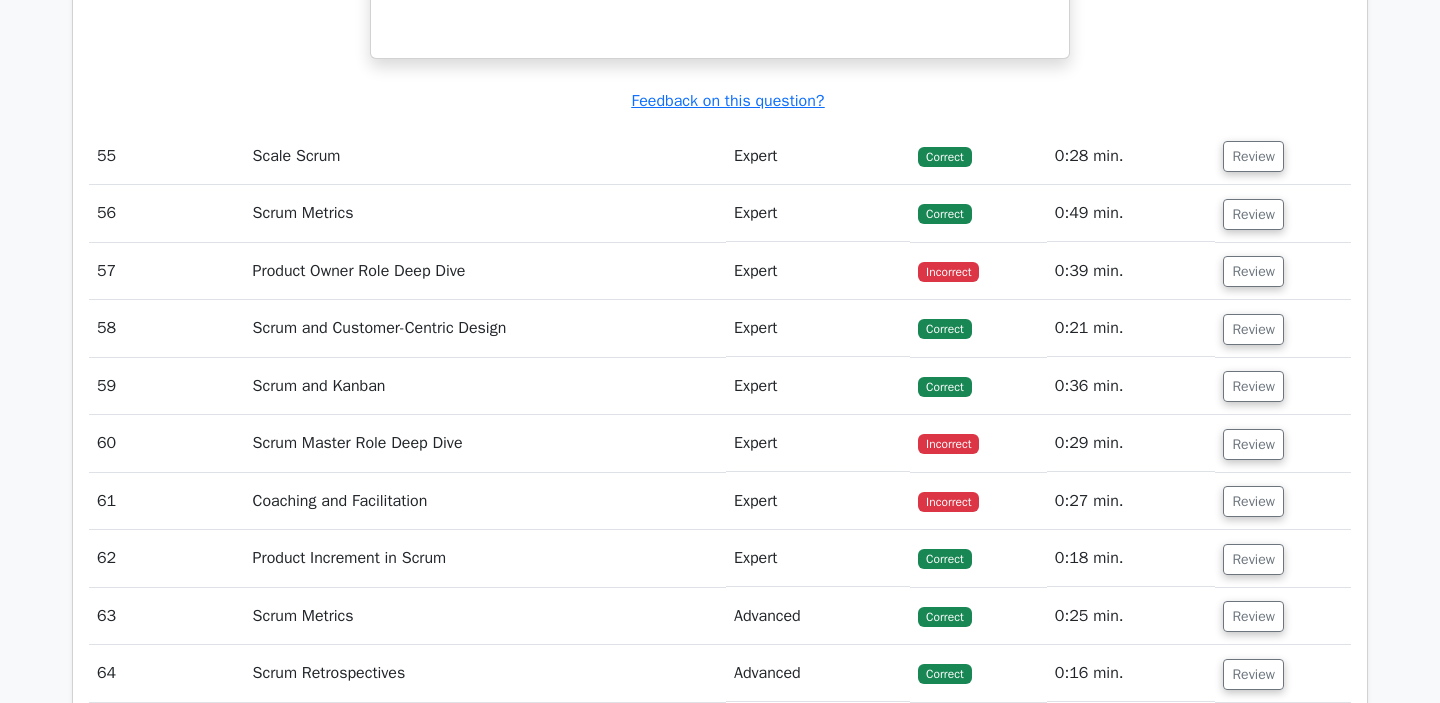 scroll, scrollTop: 19168, scrollLeft: 0, axis: vertical 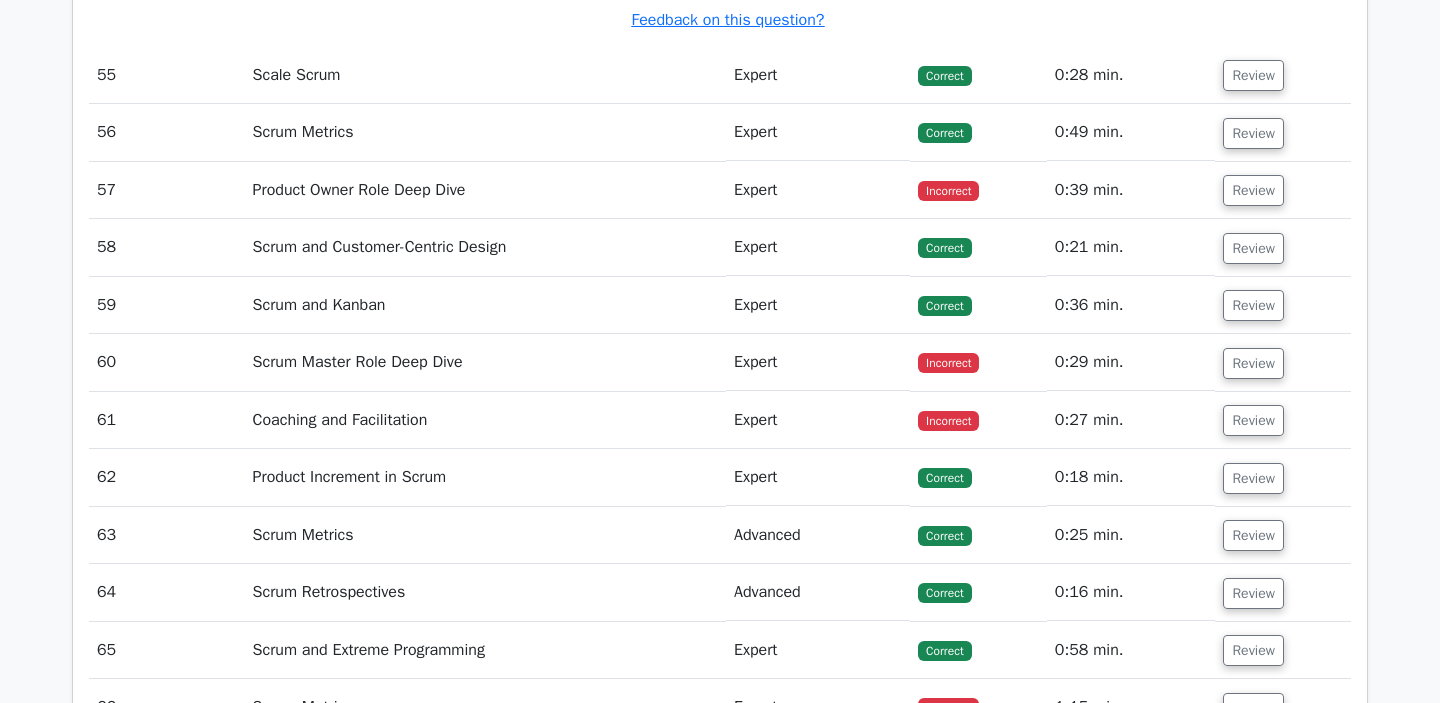 click on "Review" at bounding box center (1283, 190) 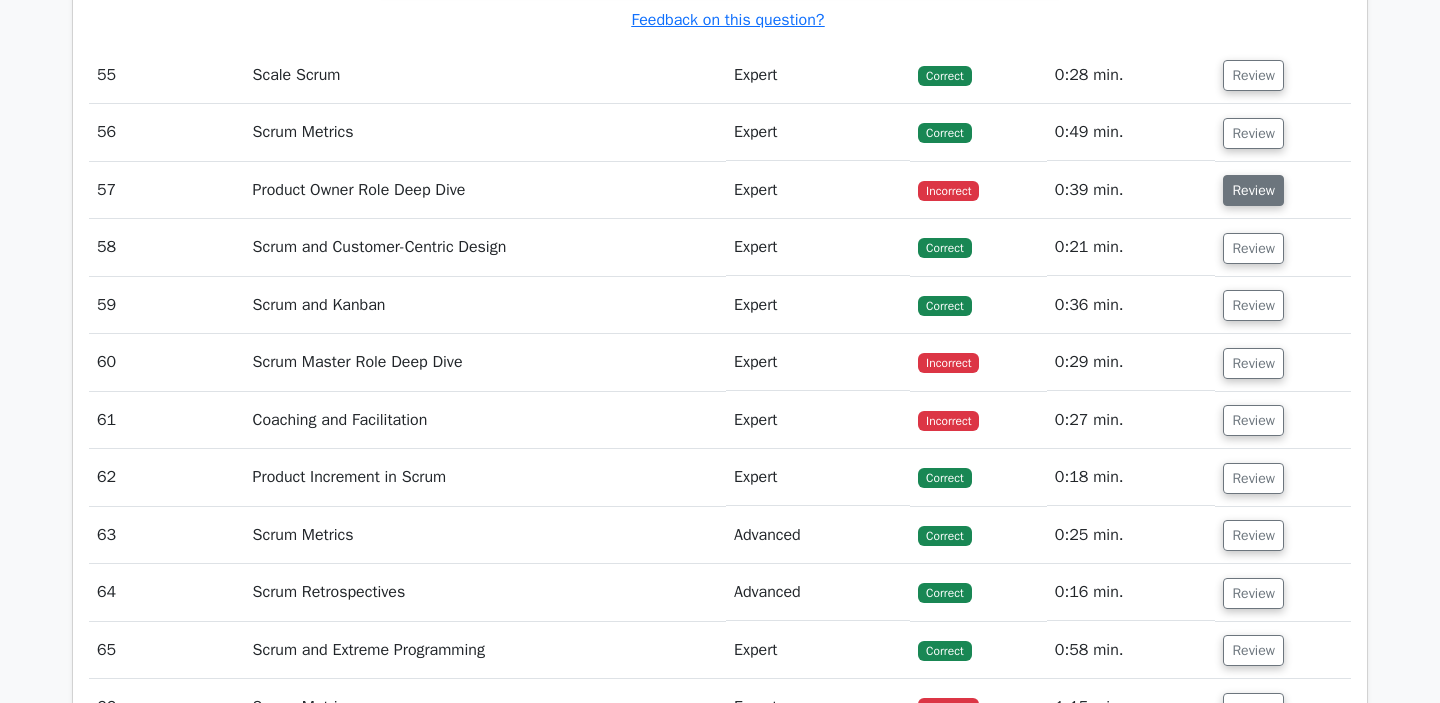 click on "Review" at bounding box center (1253, 190) 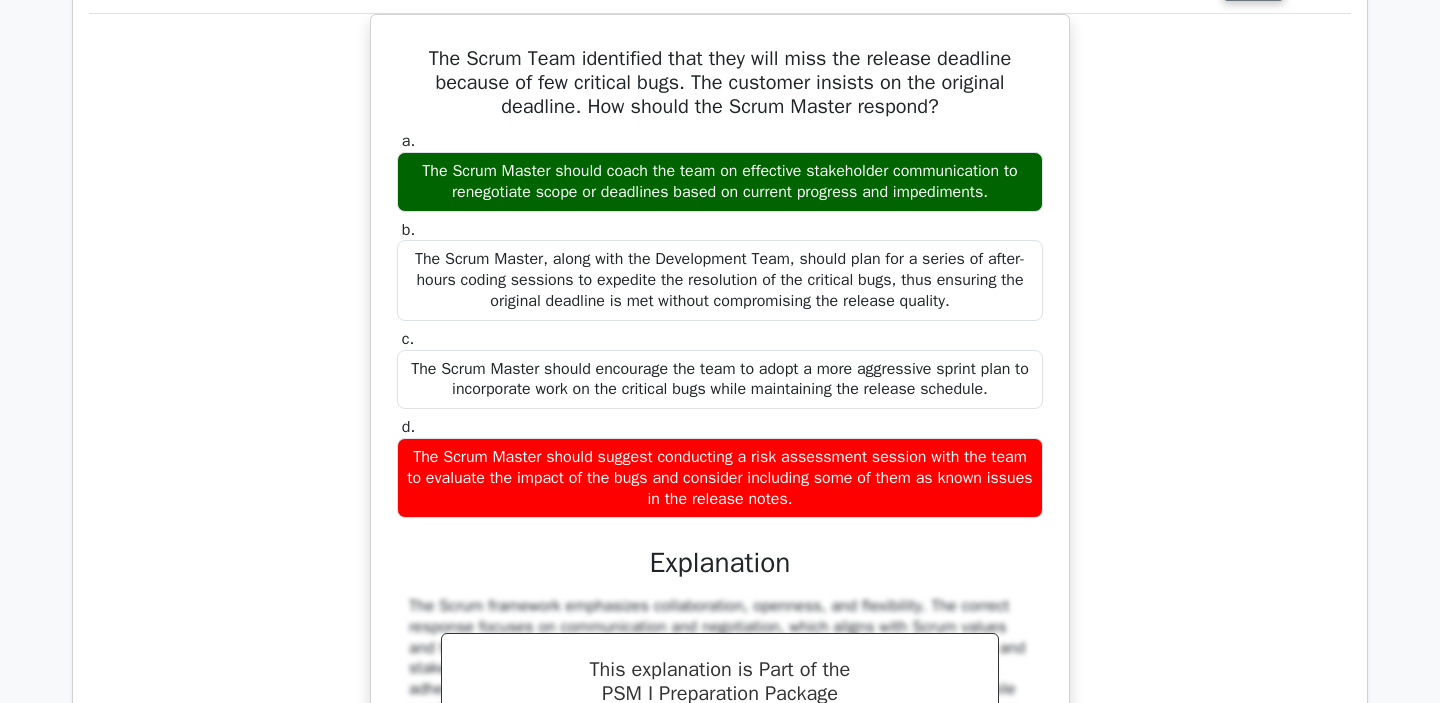 scroll, scrollTop: 19374, scrollLeft: 0, axis: vertical 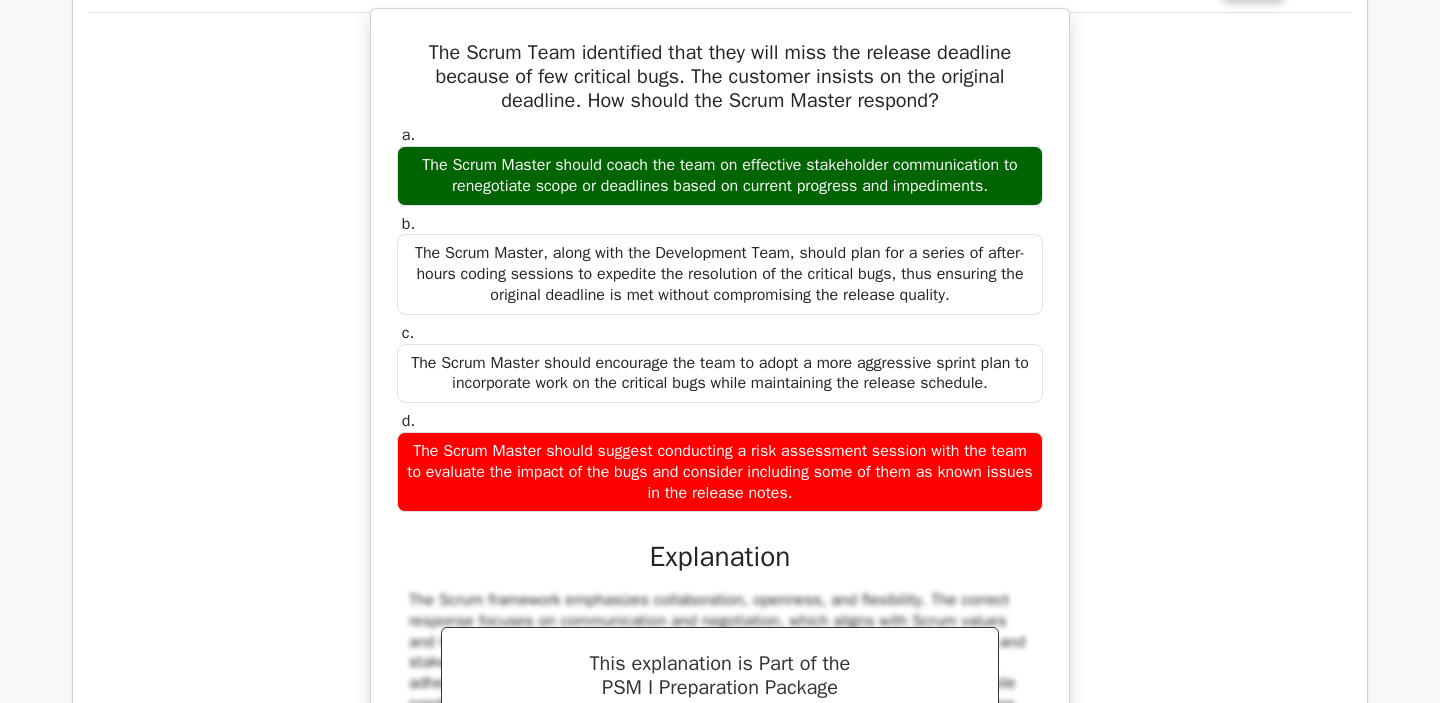 click on "The Scrum Team identified that they will miss the release deadline because of few critical bugs. The customer insists on the original deadline. How should the Scrum Master respond?" at bounding box center (720, 77) 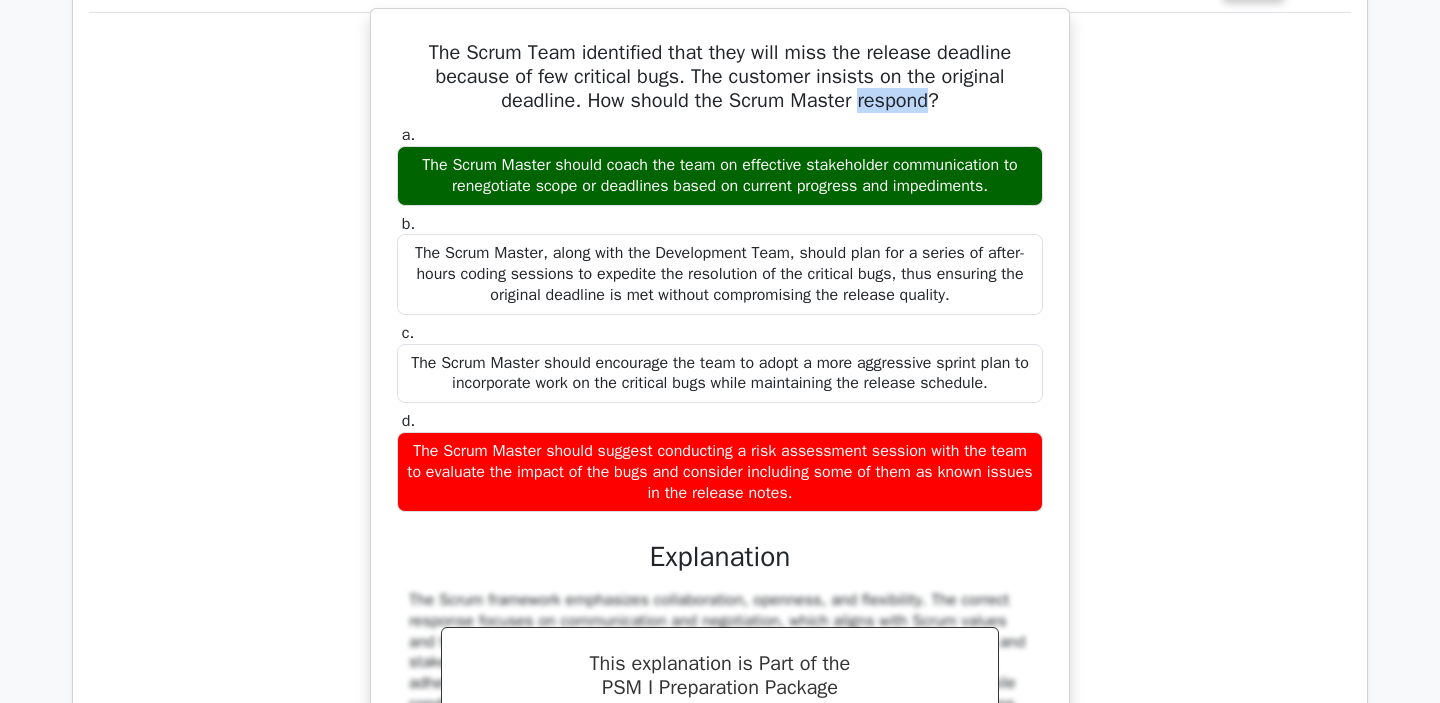 click on "The Scrum Team identified that they will miss the release deadline because of few critical bugs. The customer insists on the original deadline. How should the Scrum Master respond?" at bounding box center [720, 77] 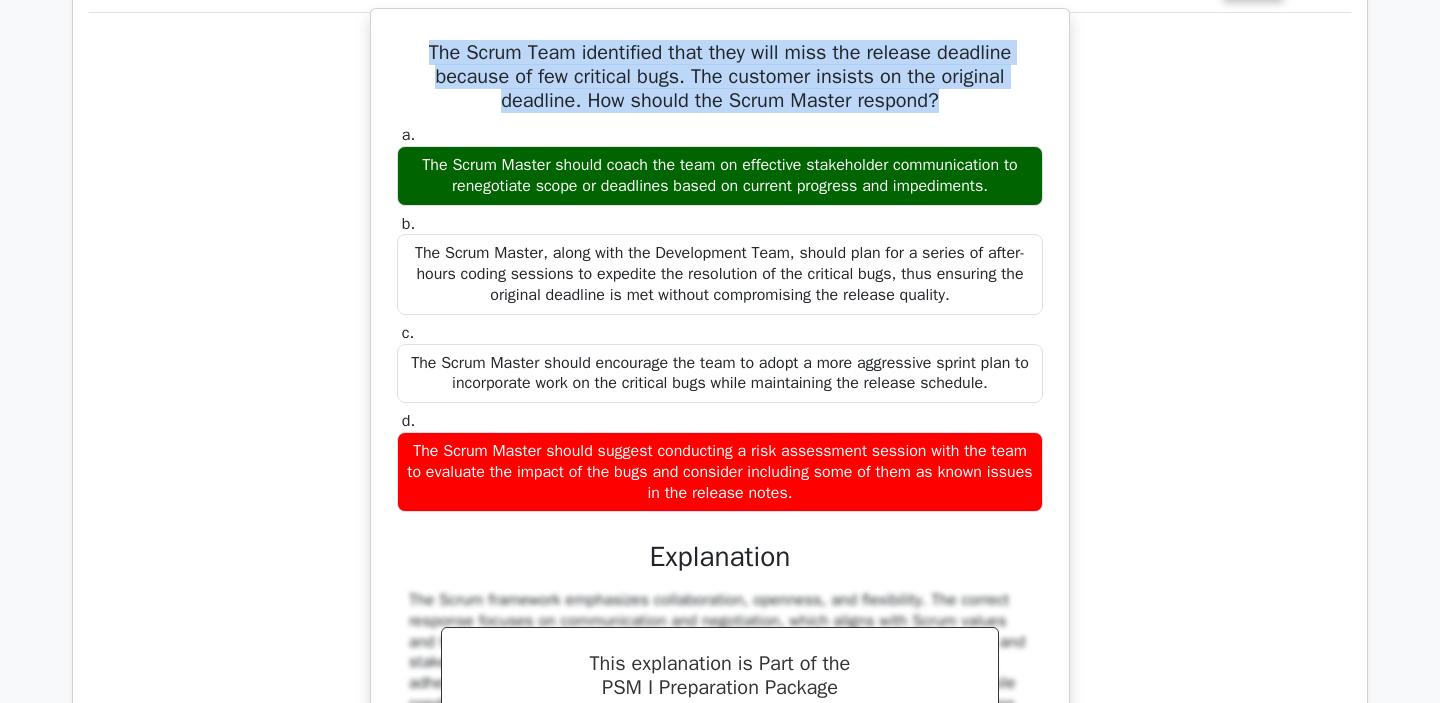 click on "The Scrum Team identified that they will miss the release deadline because of few critical bugs. The customer insists on the original deadline. How should the Scrum Master respond?" at bounding box center [720, 77] 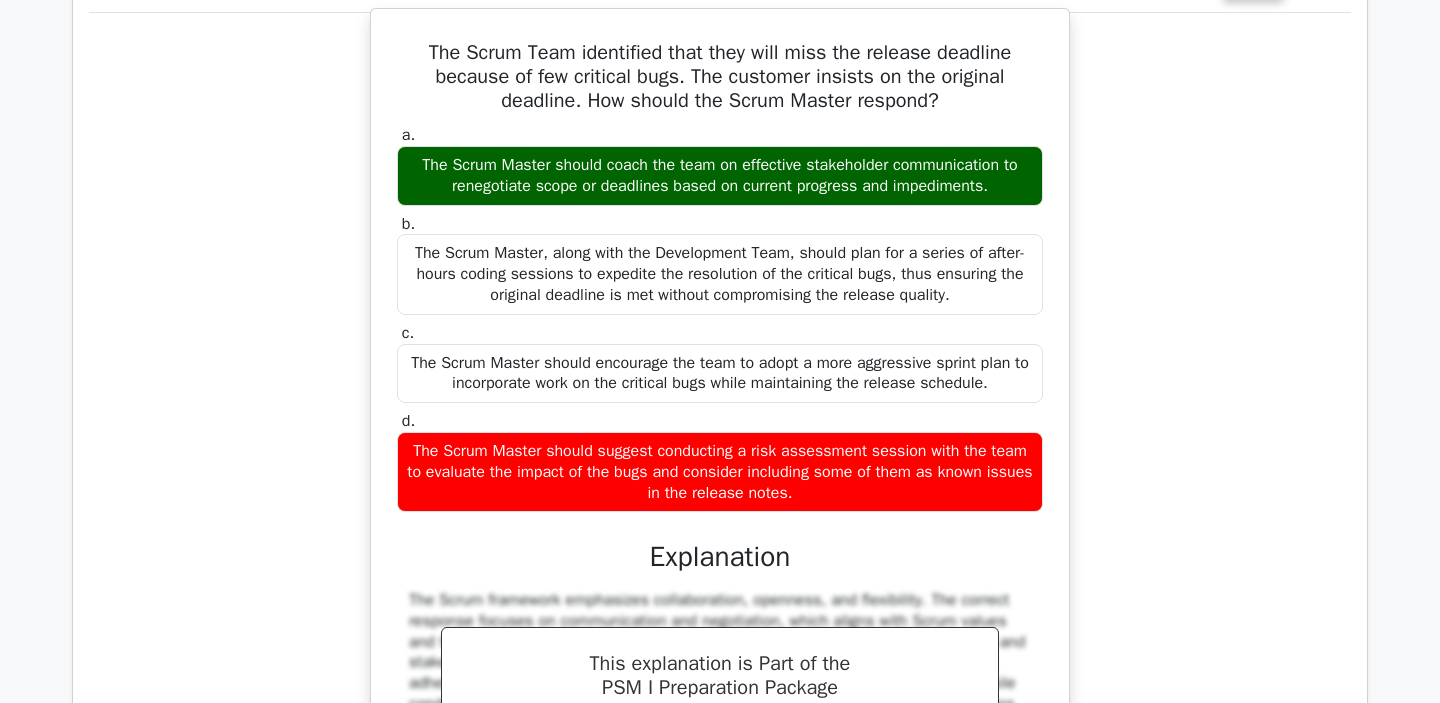 click on "The Scrum Team identified that they will miss the release deadline because of few critical bugs. The customer insists on the original deadline. How should the Scrum Master respond?" at bounding box center (720, 77) 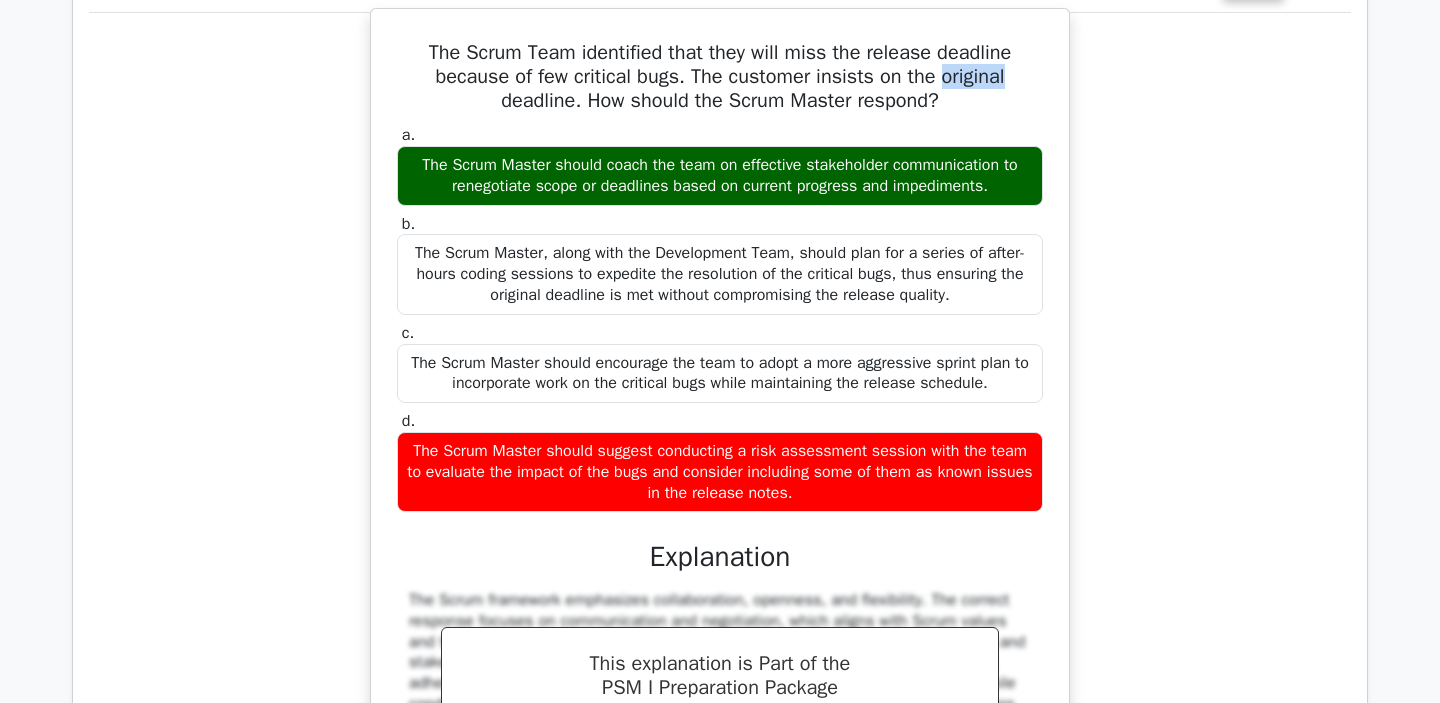 click on "The Scrum Team identified that they will miss the release deadline because of few critical bugs. The customer insists on the original deadline. How should the Scrum Master respond?" at bounding box center (720, 77) 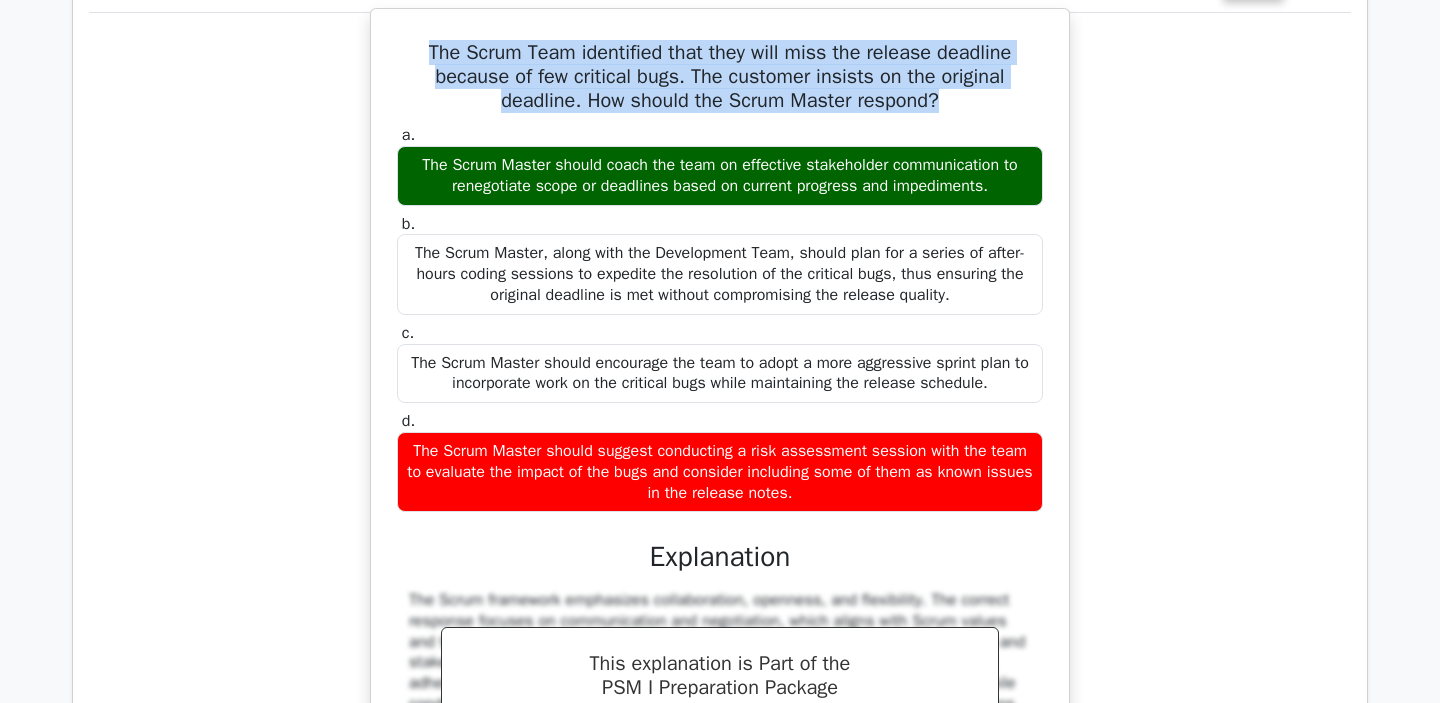 click on "The Scrum Team identified that they will miss the release deadline because of few critical bugs. The customer insists on the original deadline. How should the Scrum Master respond?" at bounding box center (720, 77) 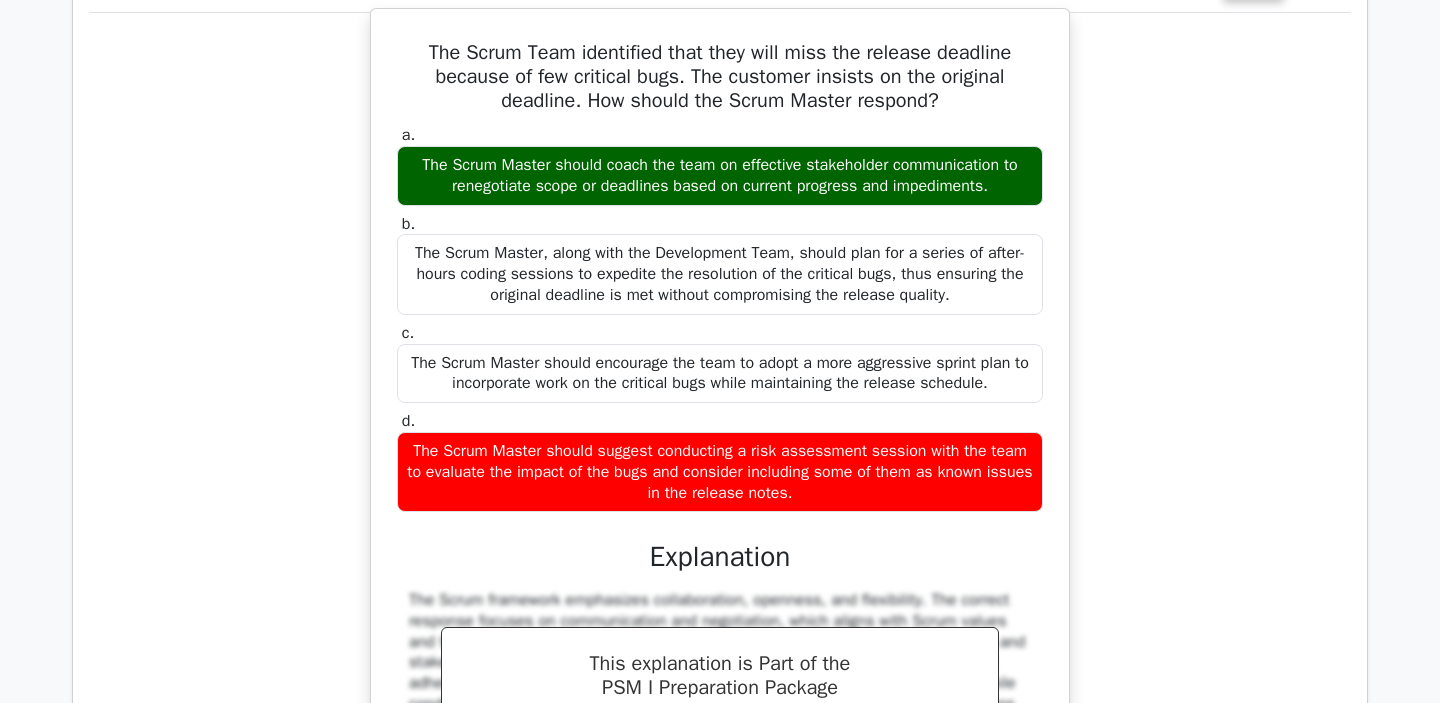 click on "The Scrum Team identified that they will miss the release deadline because of few critical bugs. The customer insists on the original deadline. How should the Scrum Master respond?" at bounding box center (720, 77) 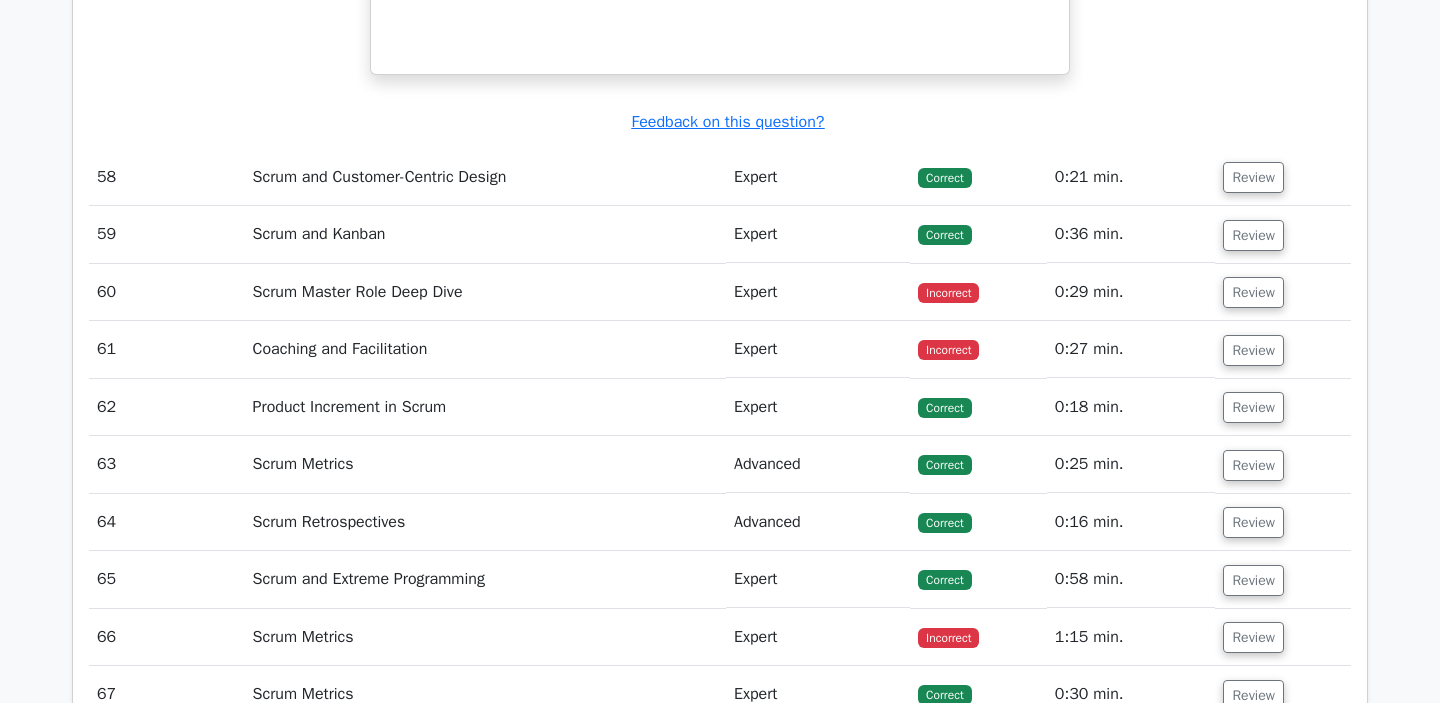 scroll, scrollTop: 20196, scrollLeft: 0, axis: vertical 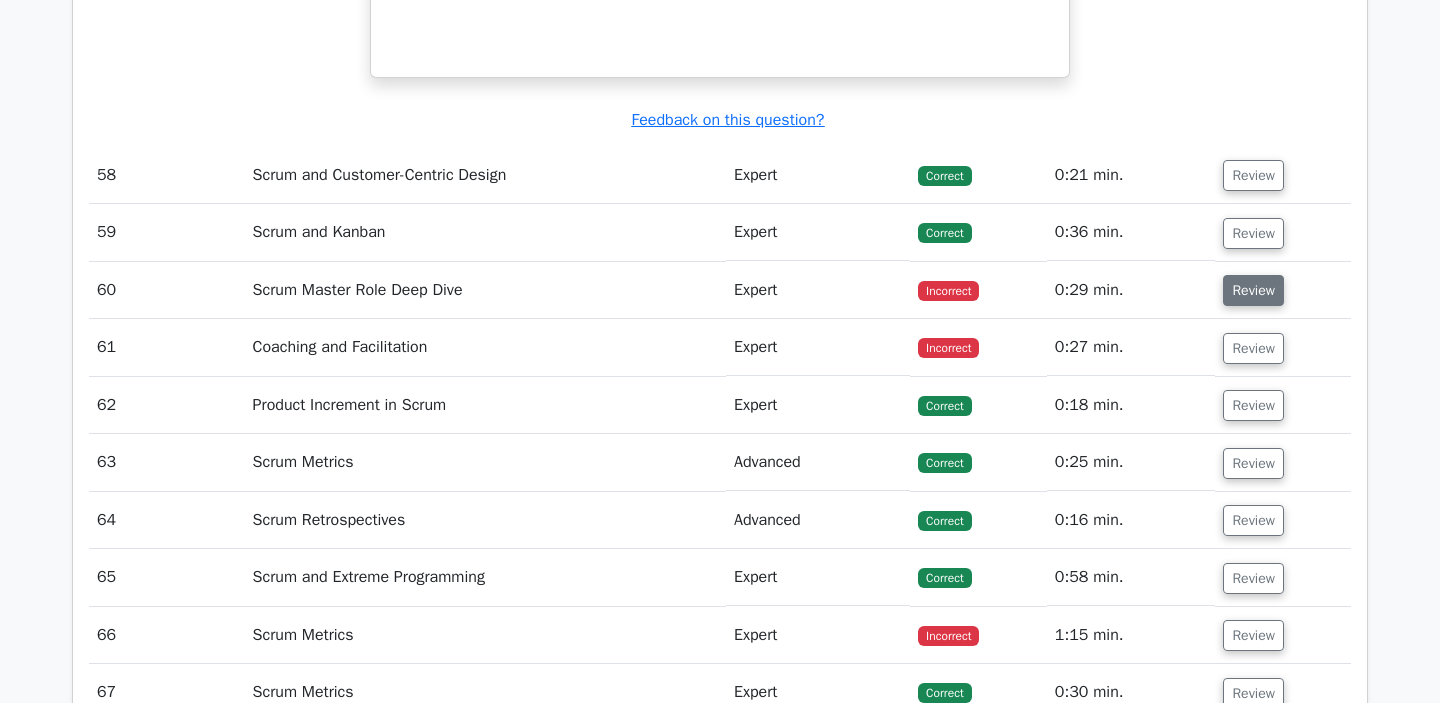click on "Review" at bounding box center (1253, 290) 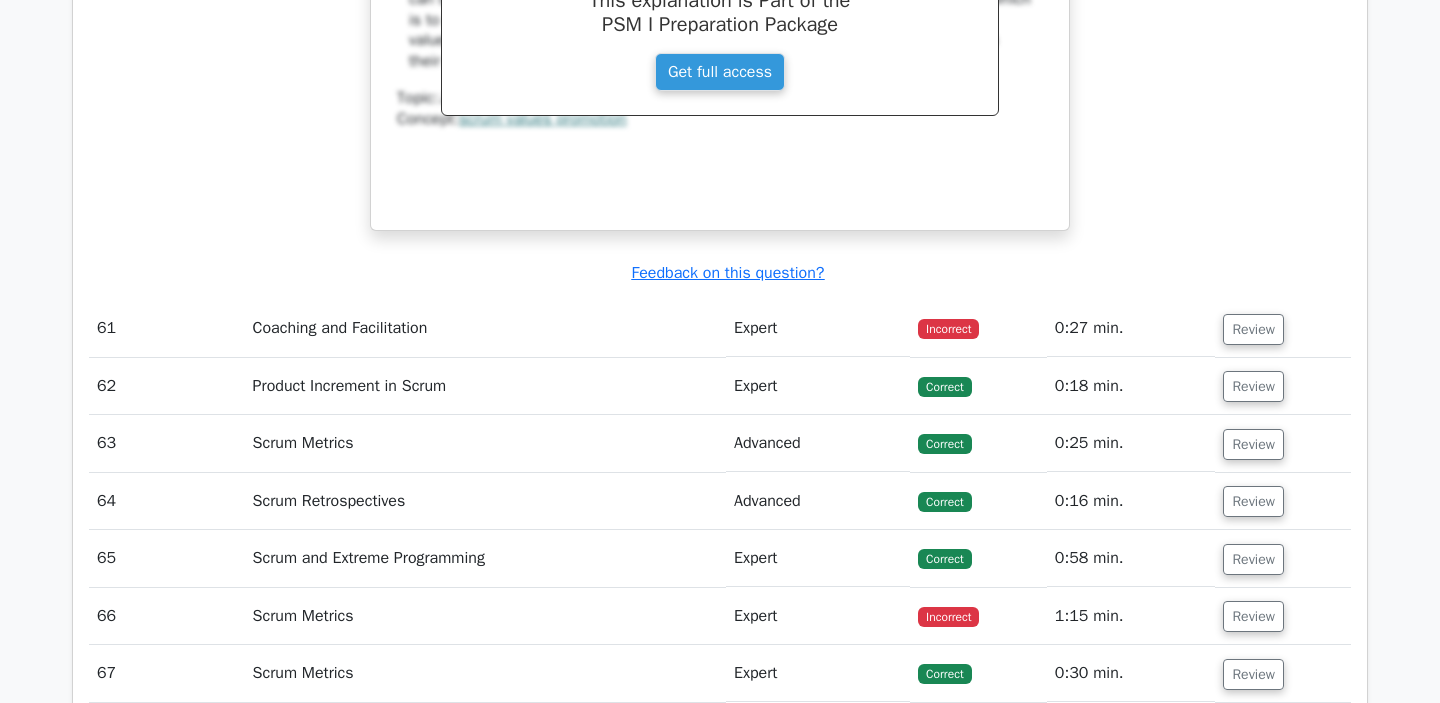 scroll, scrollTop: 21130, scrollLeft: 0, axis: vertical 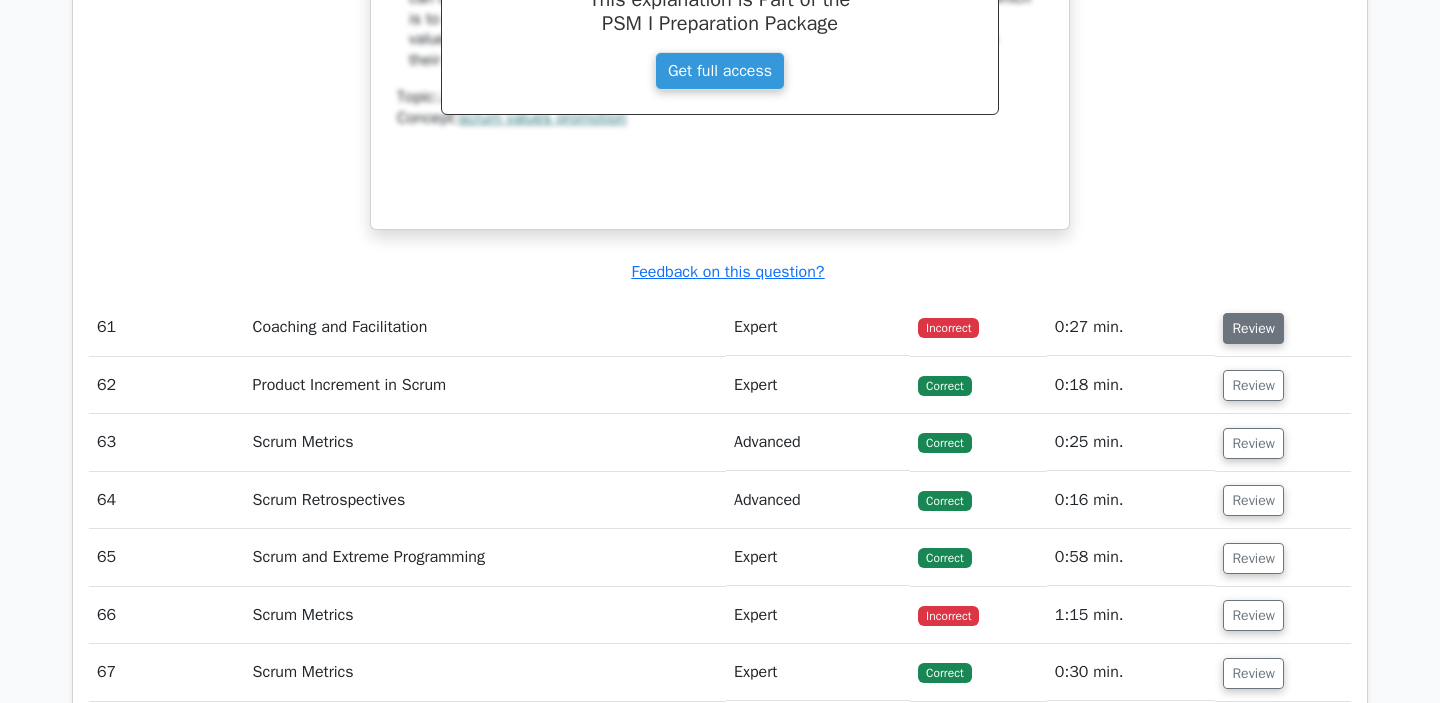 click on "Review" at bounding box center [1253, 328] 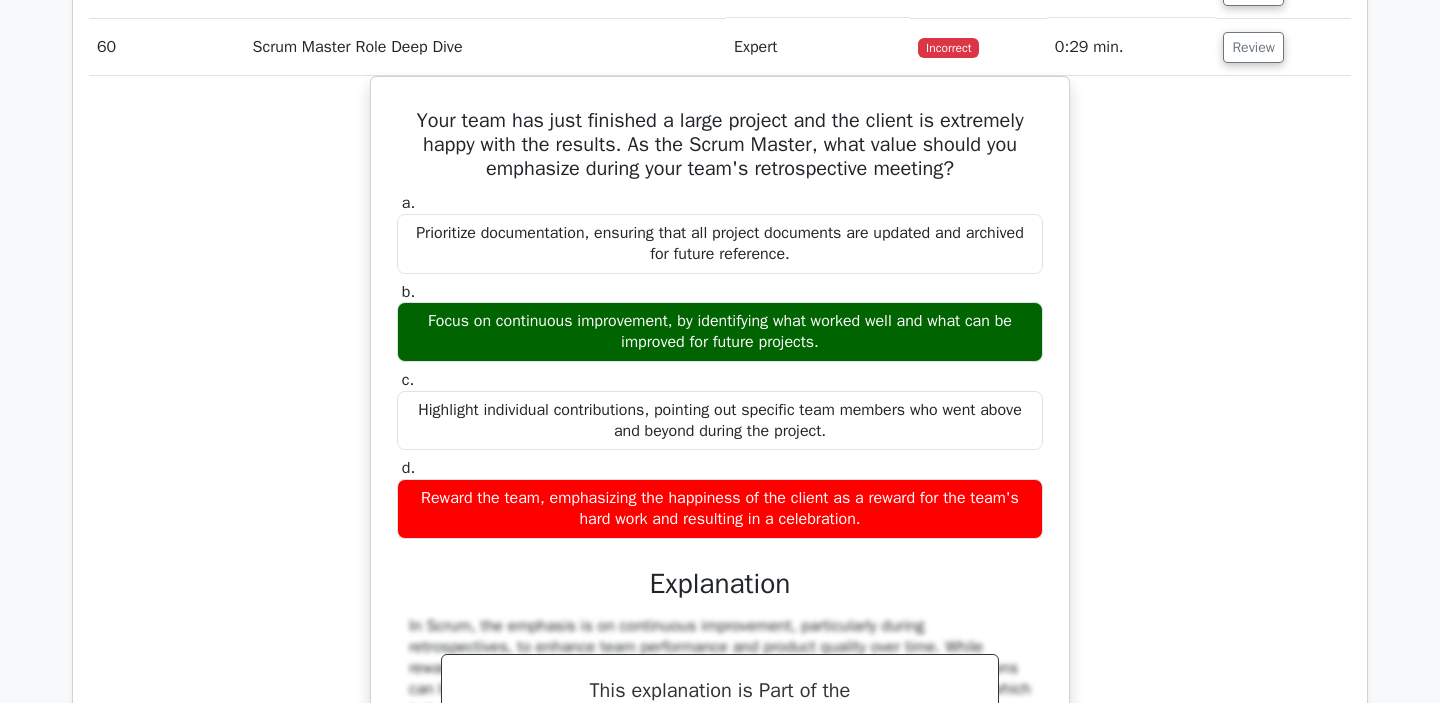 scroll, scrollTop: 20442, scrollLeft: 0, axis: vertical 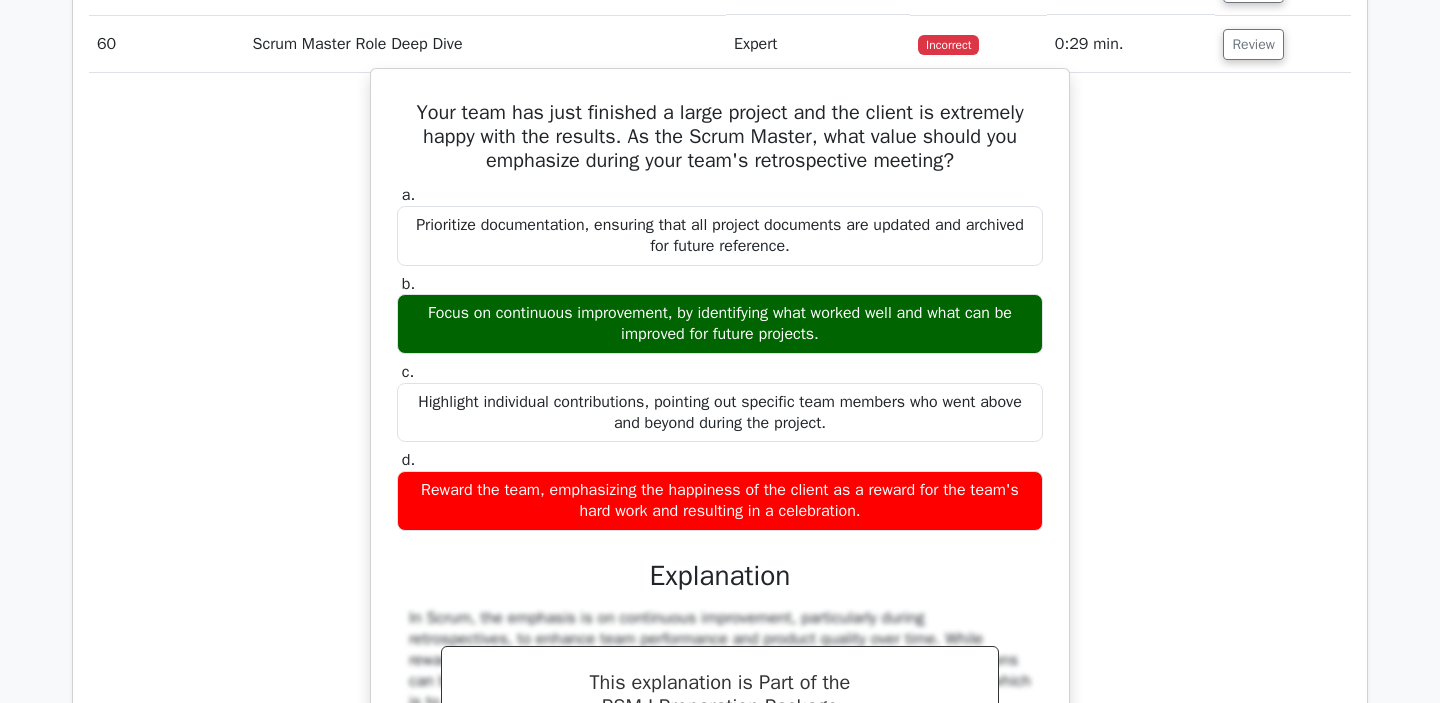 click on "Your team has just finished a large project and the client is extremely happy with the results. As the Scrum Master, what value should you emphasize during your team's retrospective meeting?" at bounding box center (720, 137) 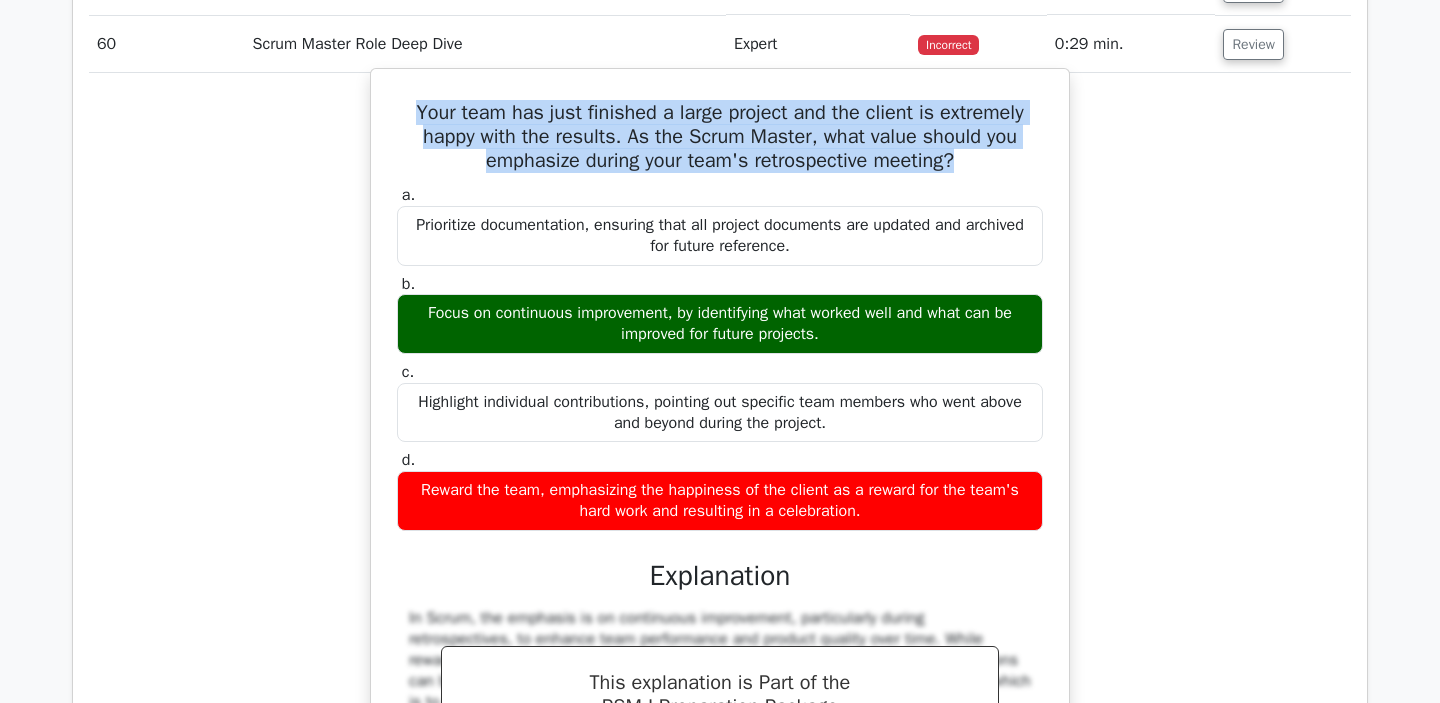 click on "Your team has just finished a large project and the client is extremely happy with the results. As the Scrum Master, what value should you emphasize during your team's retrospective meeting?" at bounding box center (720, 137) 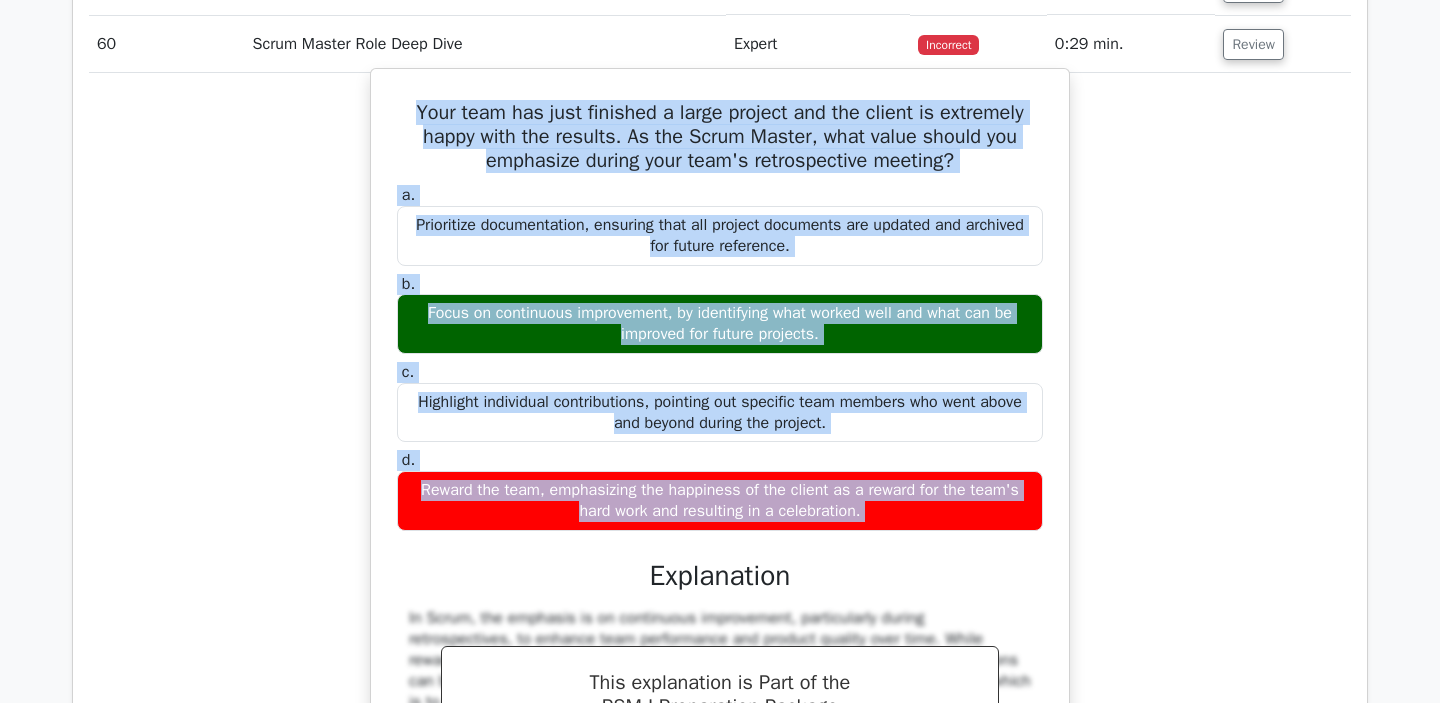 click on "Reward the team, emphasizing the happiness of the client as a reward for the team's hard work and resulting in a celebration." at bounding box center [720, 501] 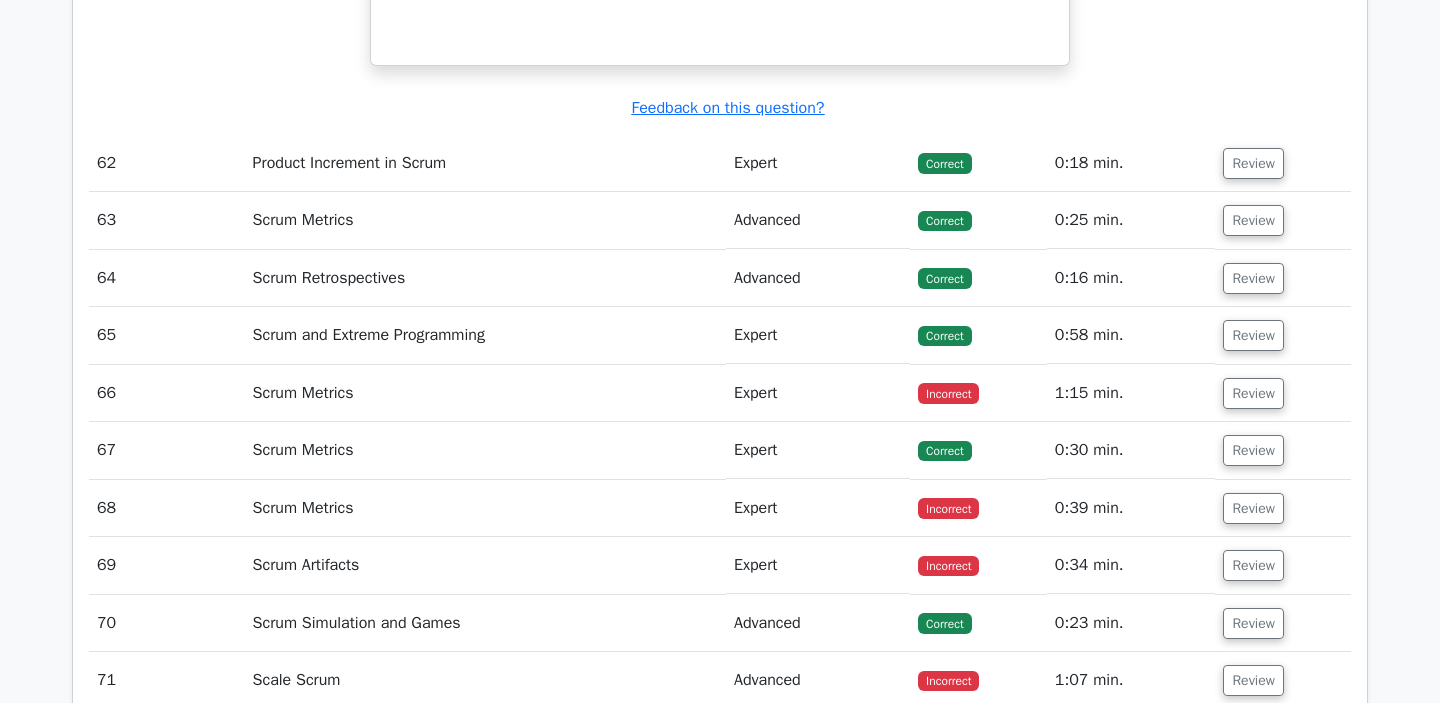 scroll, scrollTop: 22301, scrollLeft: 0, axis: vertical 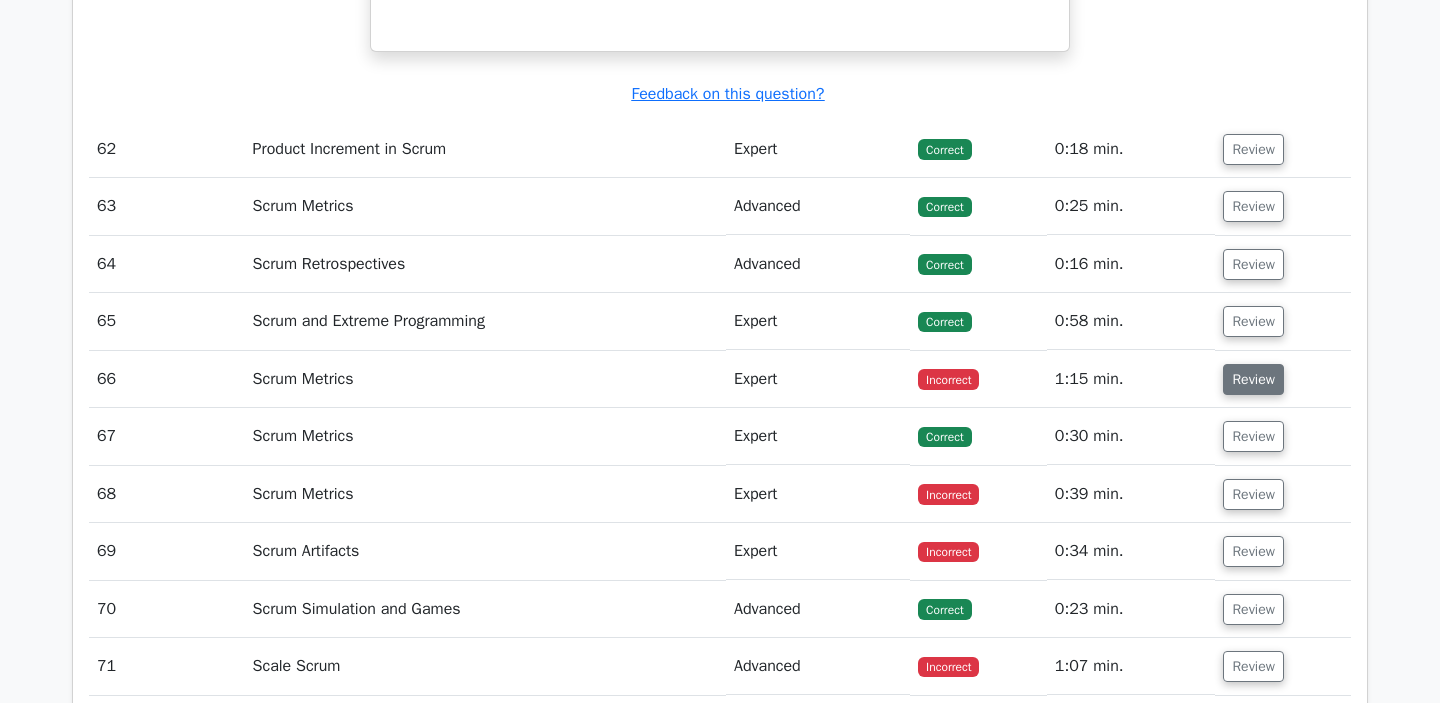 click on "Review" at bounding box center [1253, 379] 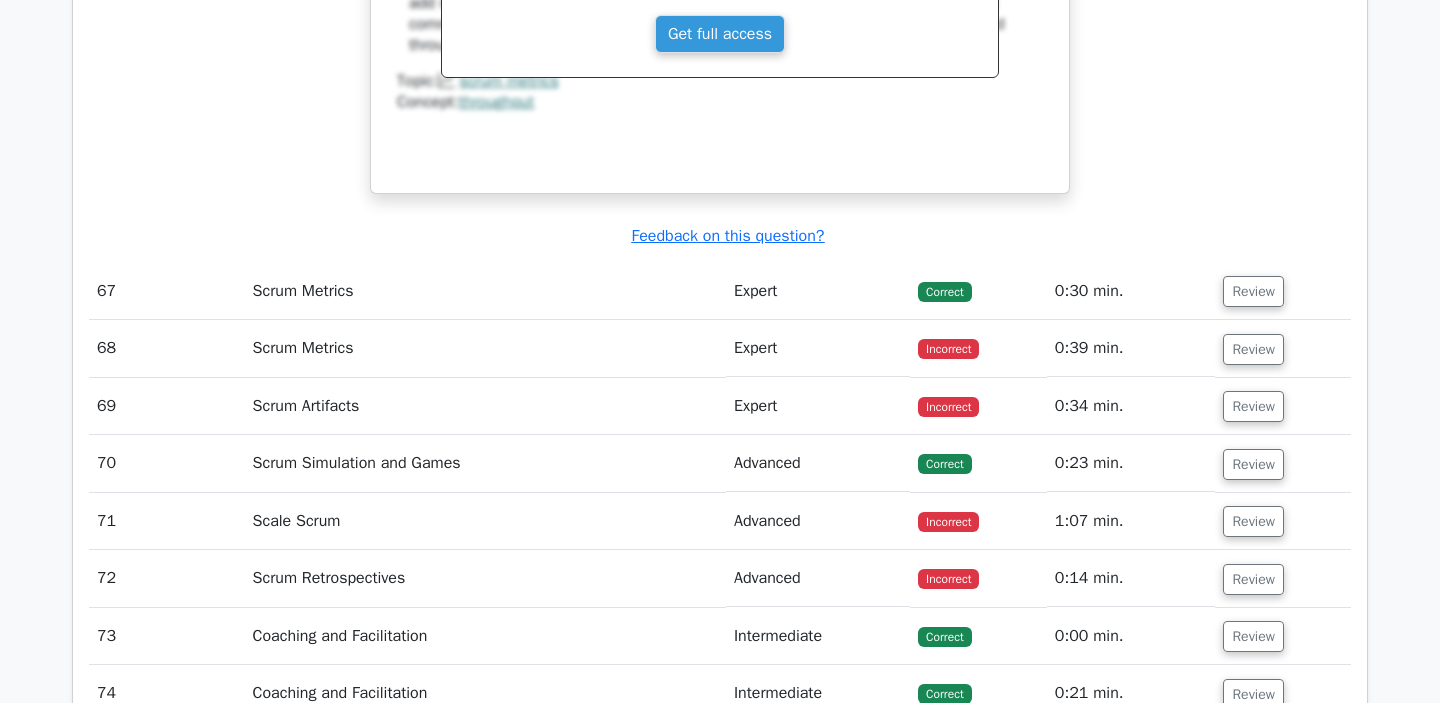 scroll, scrollTop: 23513, scrollLeft: 0, axis: vertical 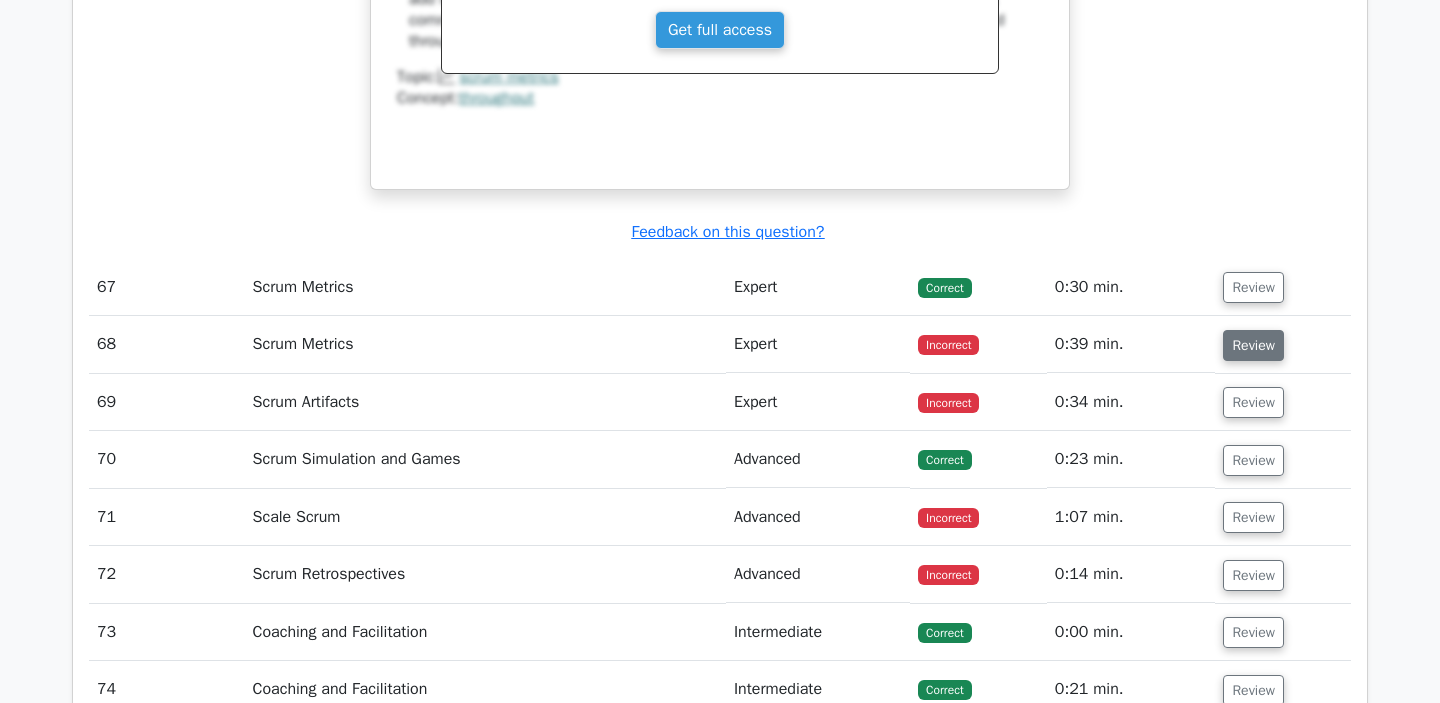 click on "Review" at bounding box center (1253, 345) 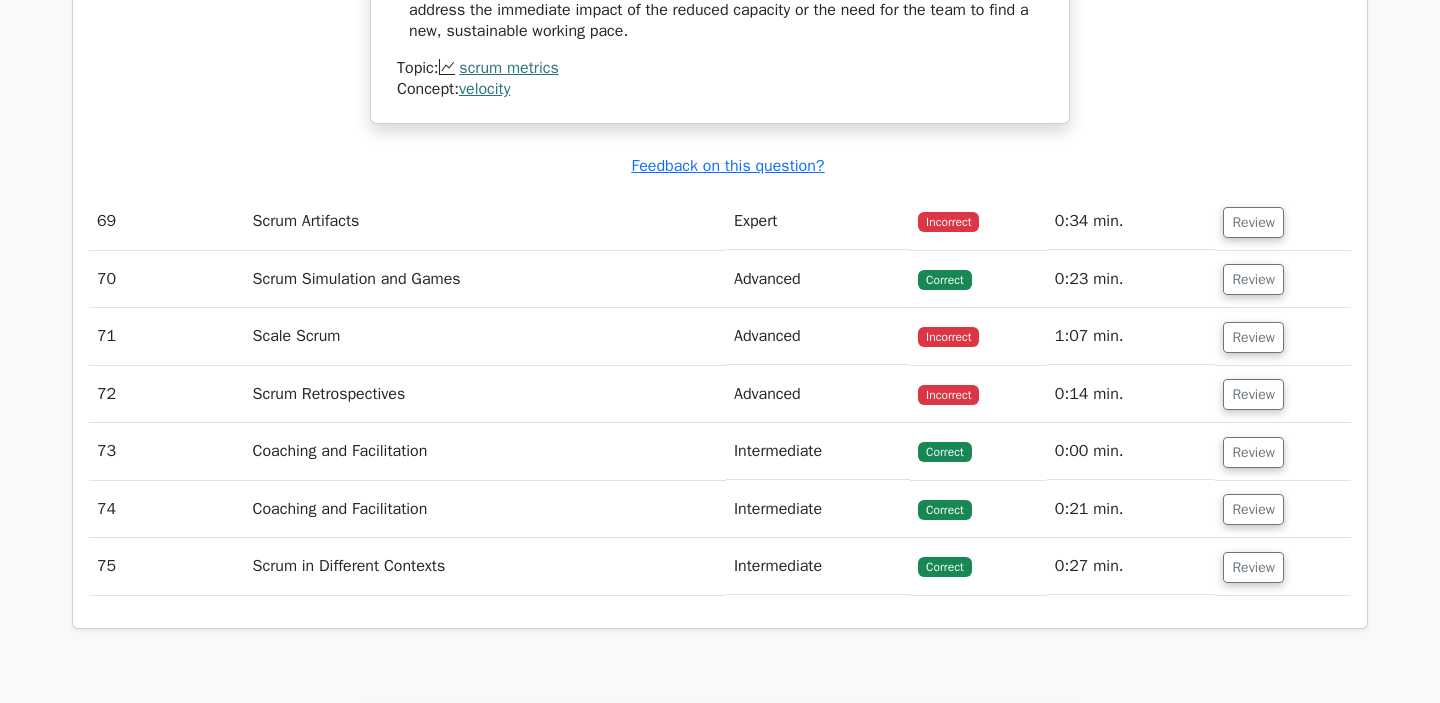 scroll, scrollTop: 24687, scrollLeft: 0, axis: vertical 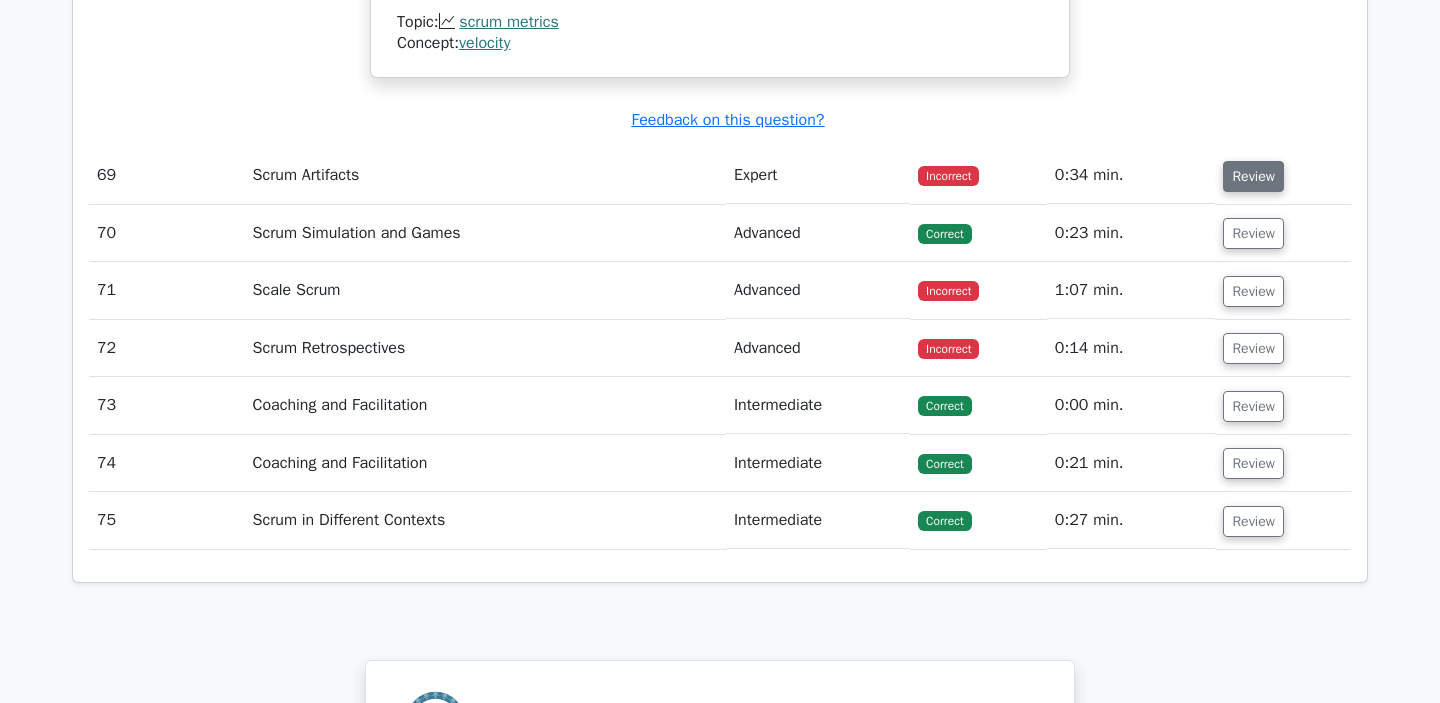 click on "Review" at bounding box center (1253, 176) 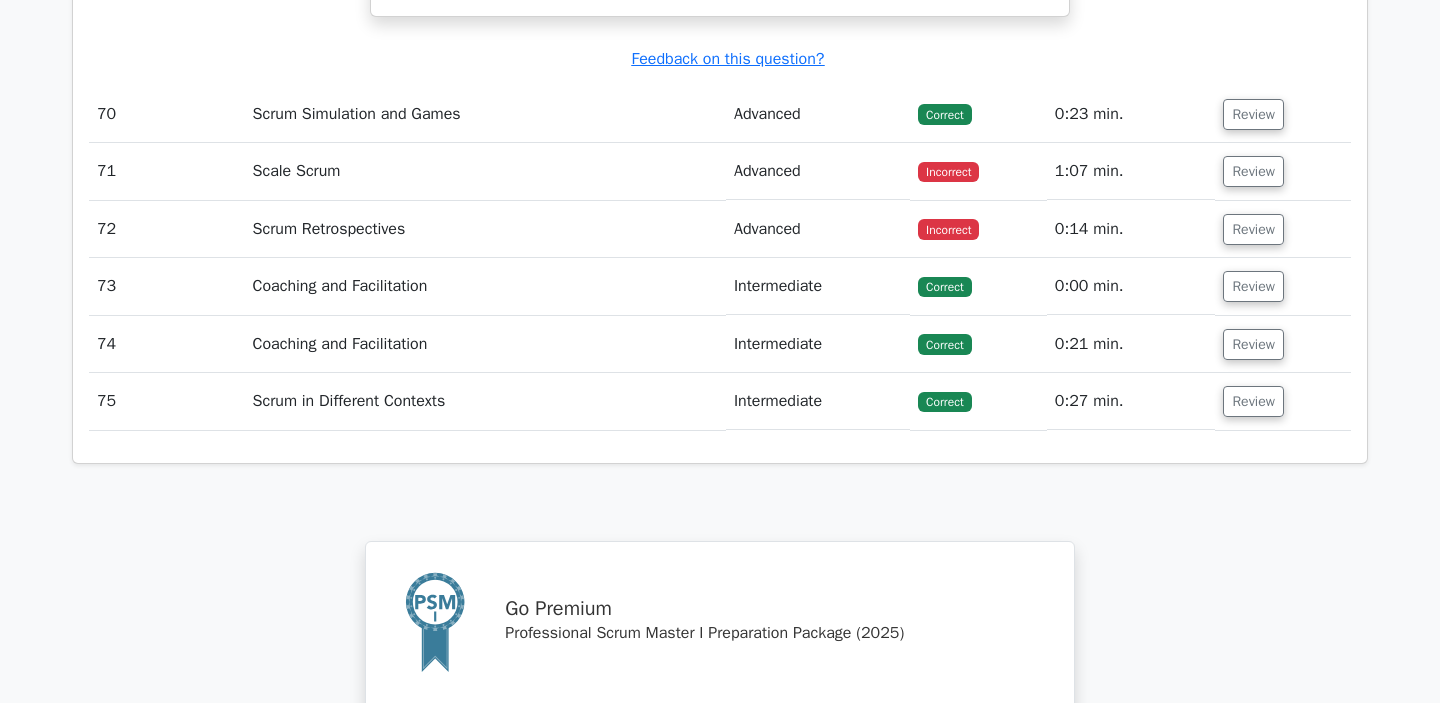 scroll, scrollTop: 25742, scrollLeft: 0, axis: vertical 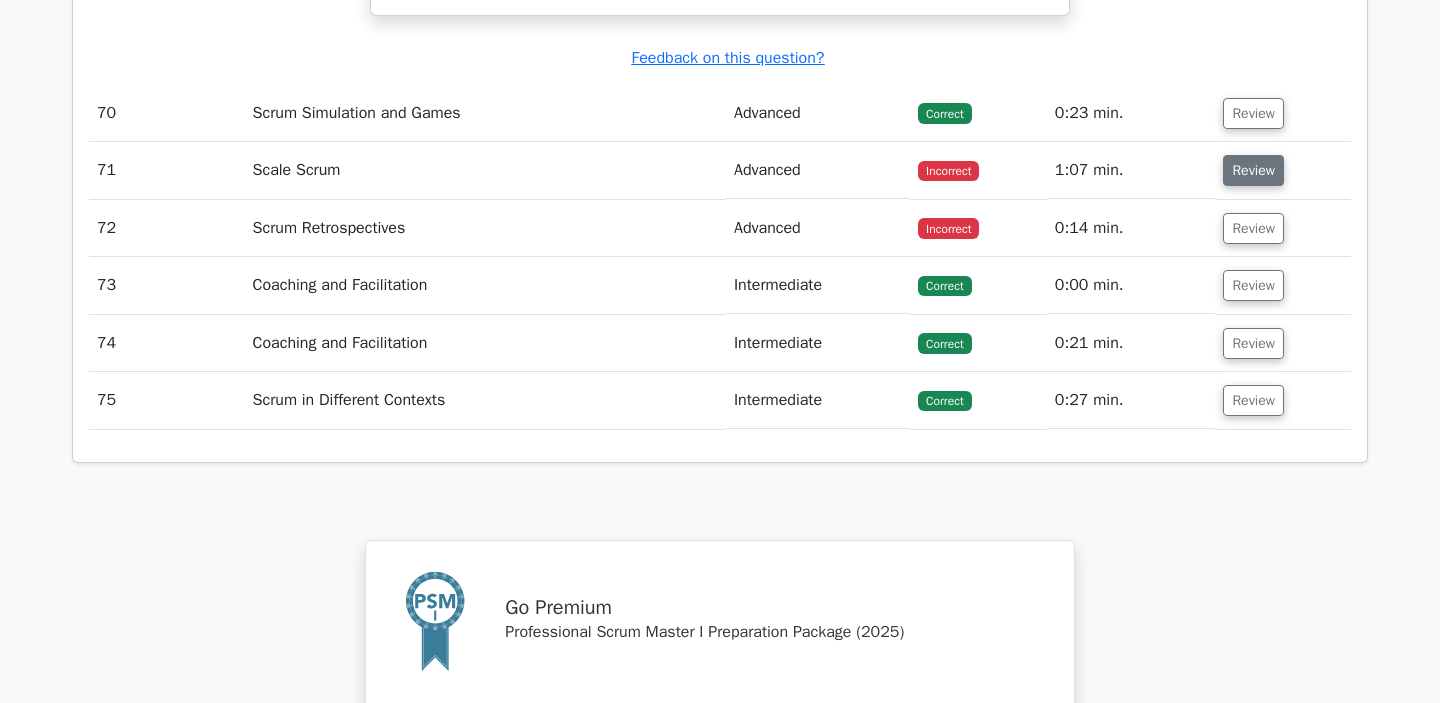 click on "Review" at bounding box center (1253, 170) 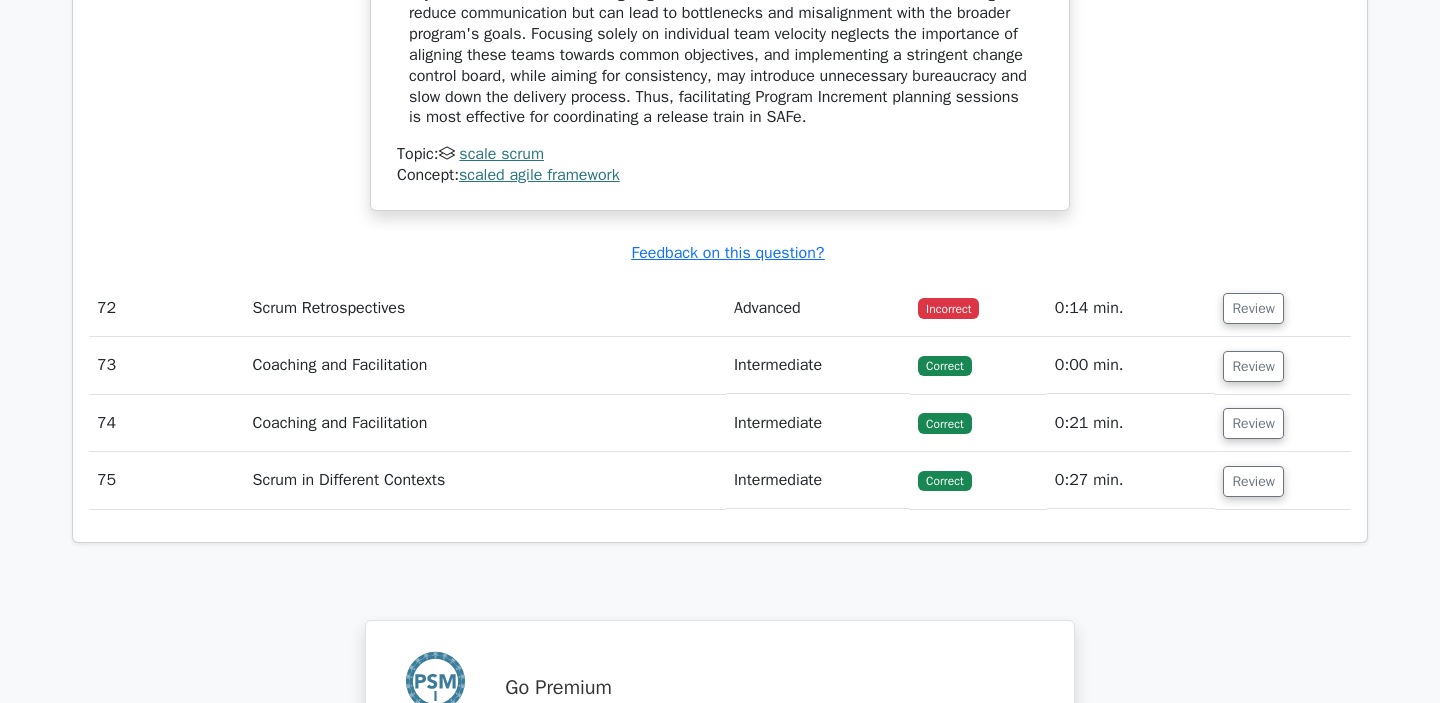 scroll, scrollTop: 26629, scrollLeft: 0, axis: vertical 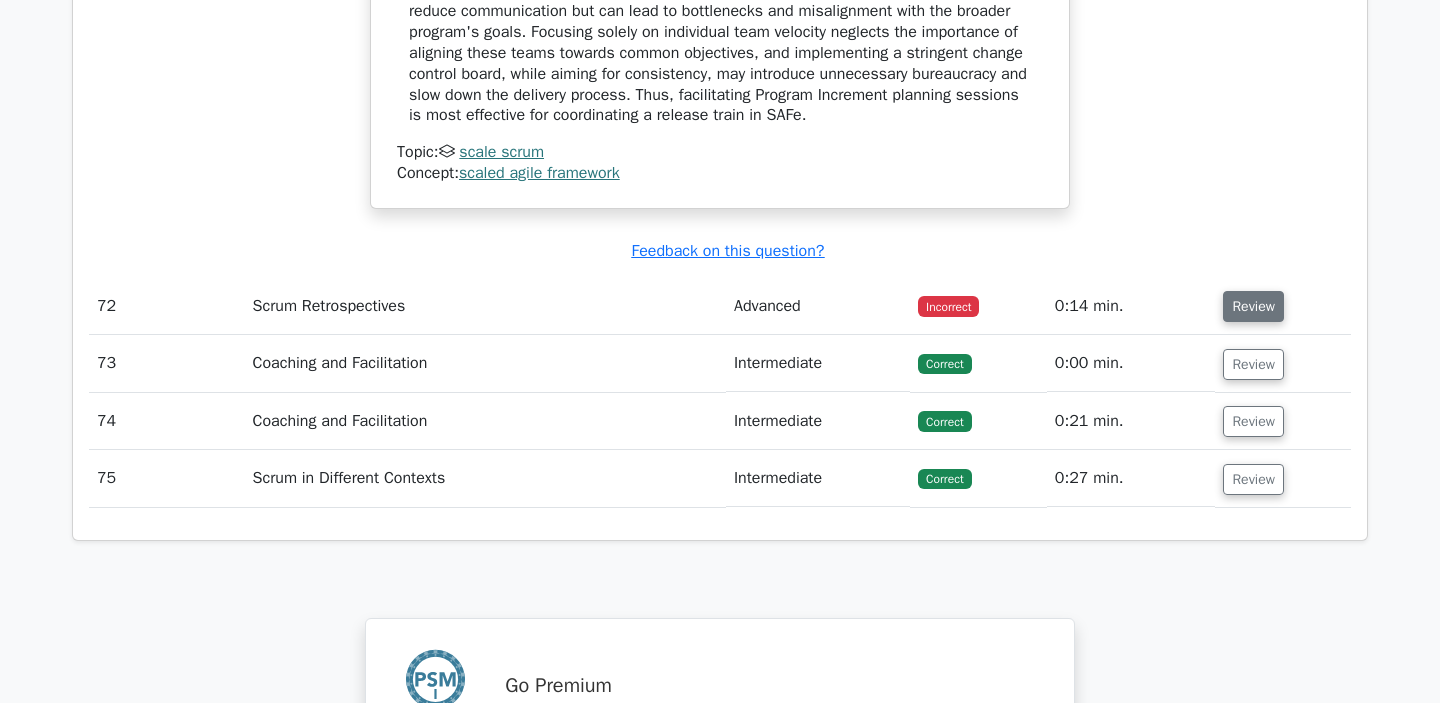 click on "Review" at bounding box center [1253, 306] 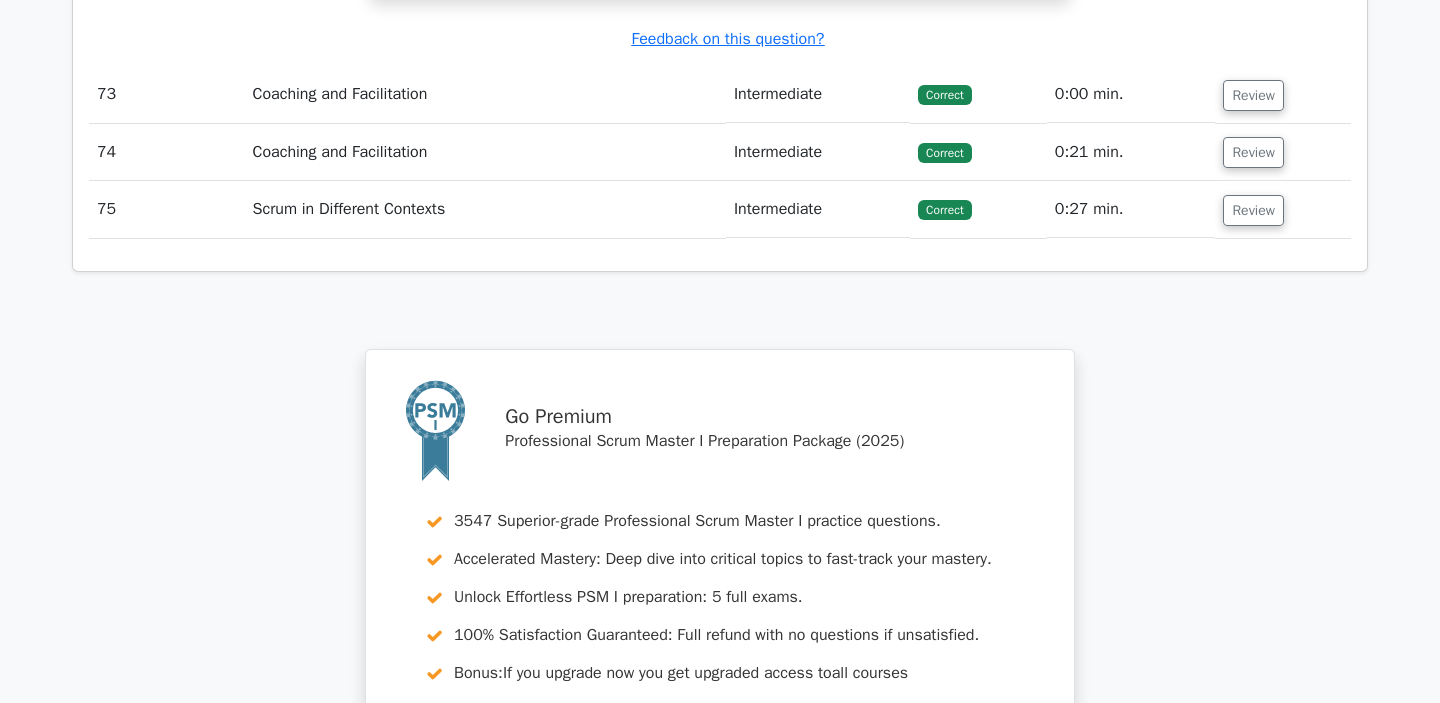 scroll, scrollTop: 27707, scrollLeft: 0, axis: vertical 